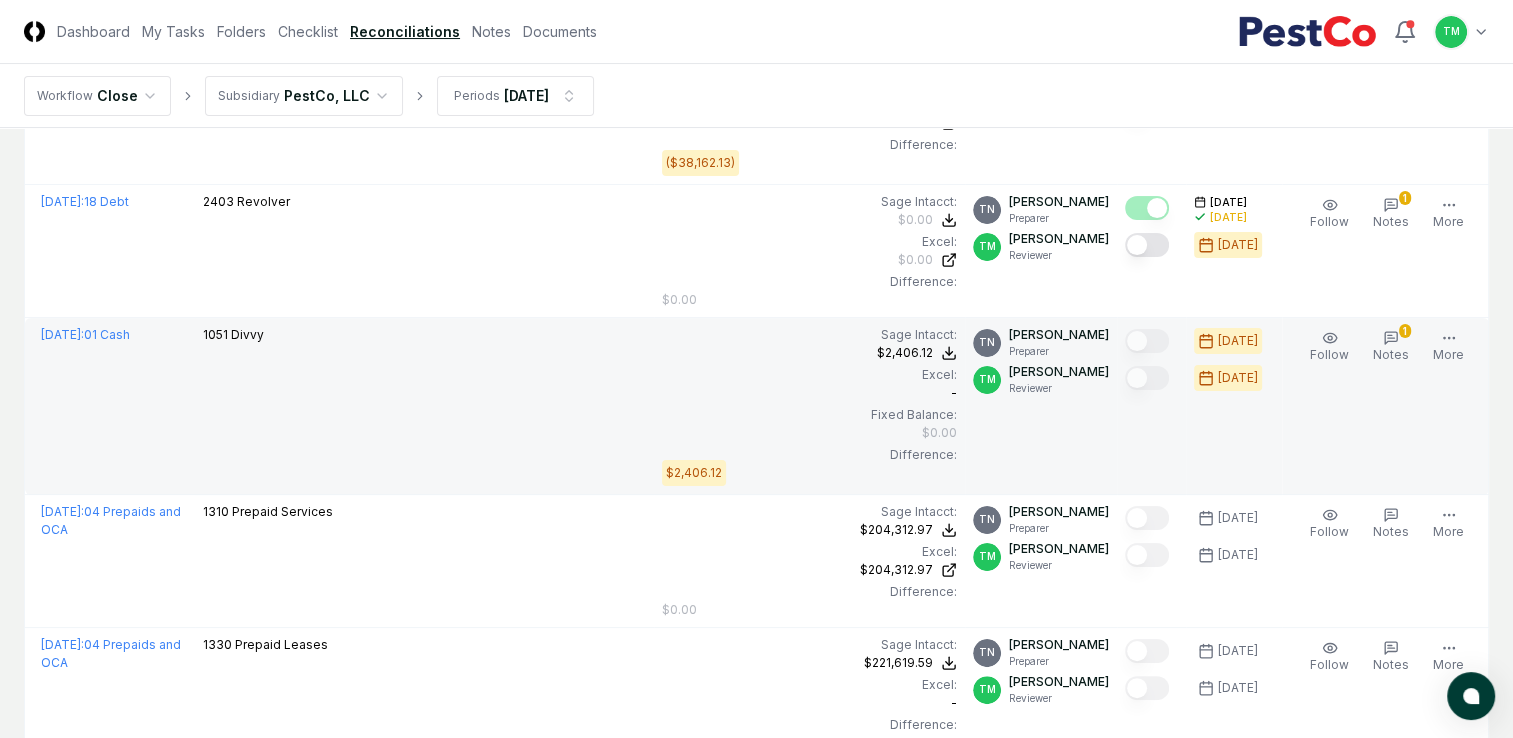scroll, scrollTop: 300, scrollLeft: 0, axis: vertical 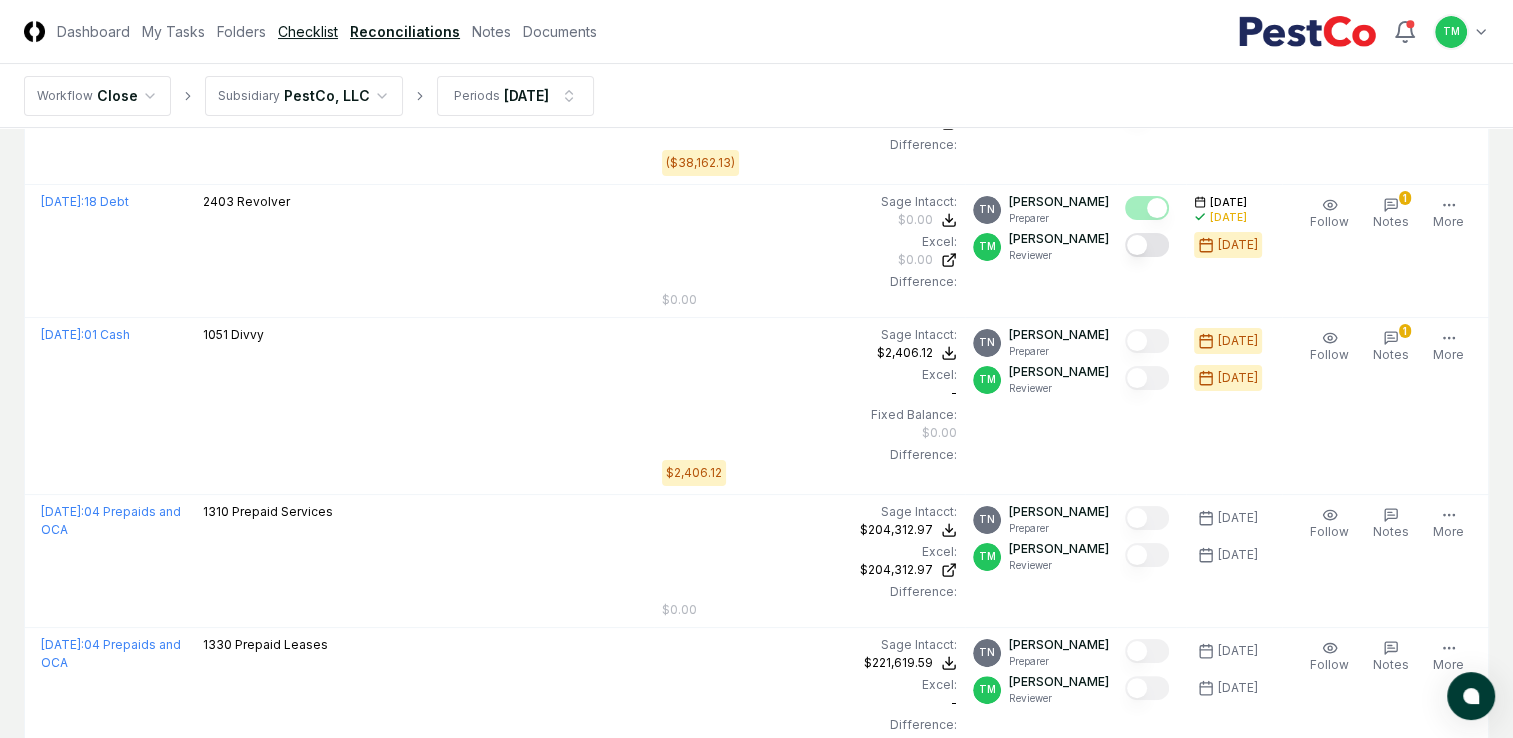 click on "Checklist" at bounding box center (308, 31) 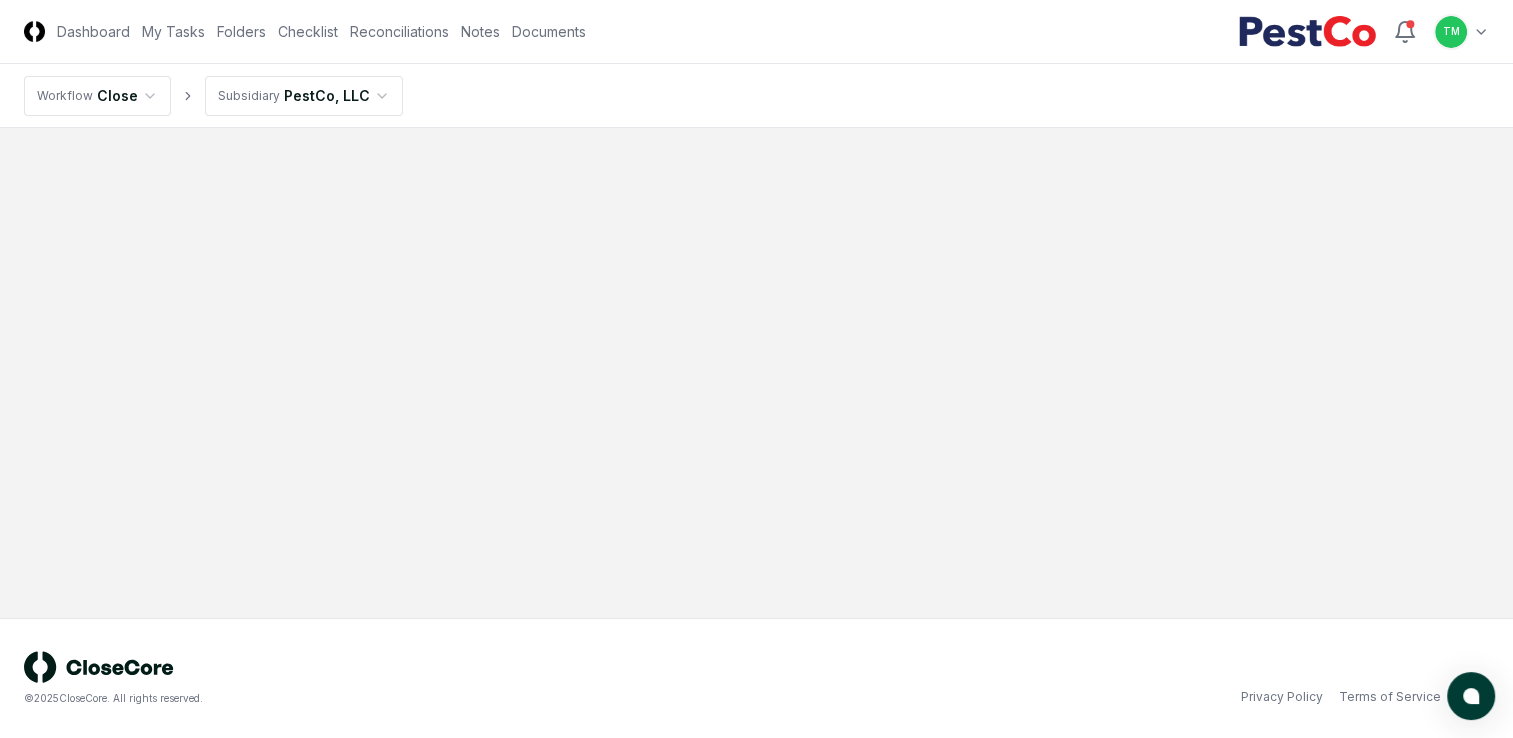 scroll, scrollTop: 0, scrollLeft: 0, axis: both 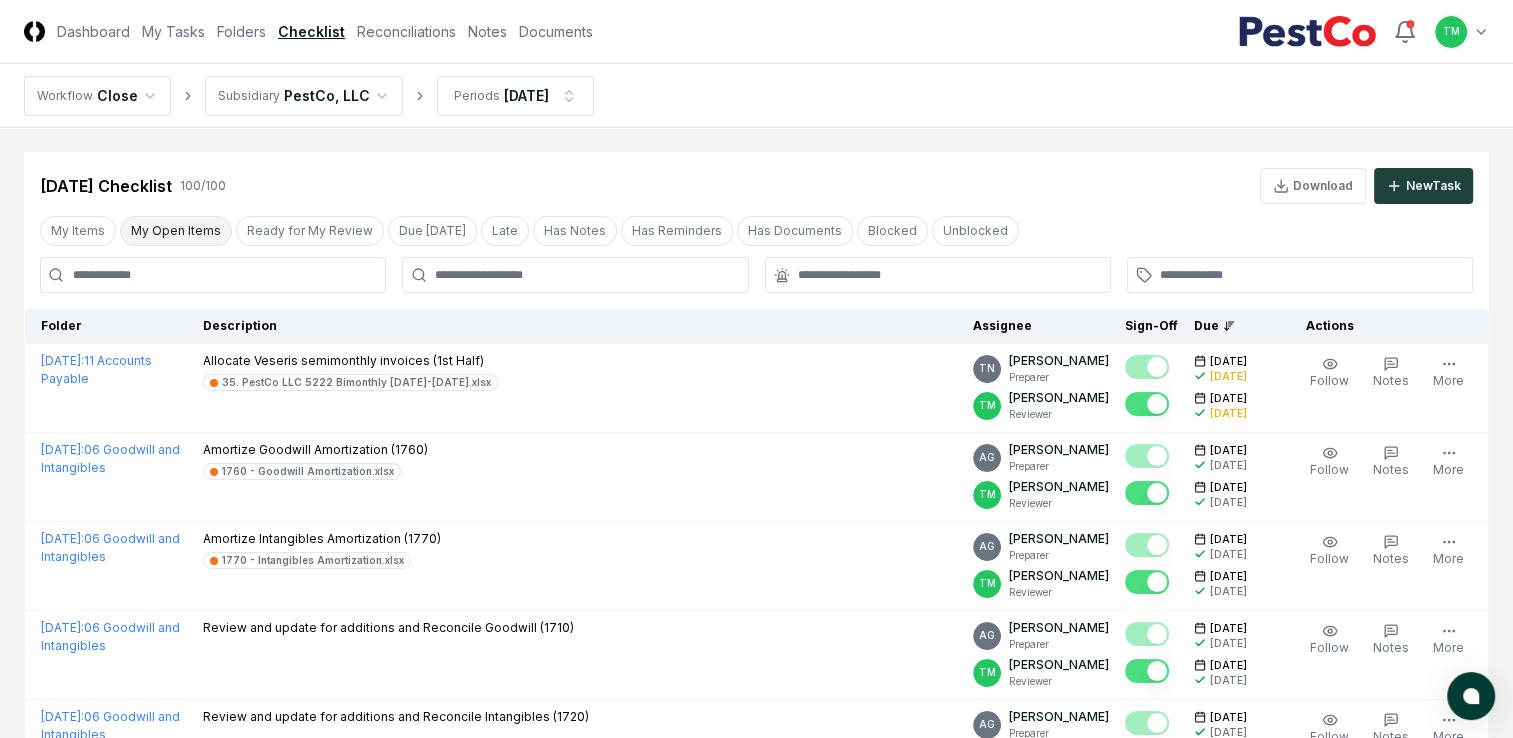 click on "My Open Items" at bounding box center (176, 231) 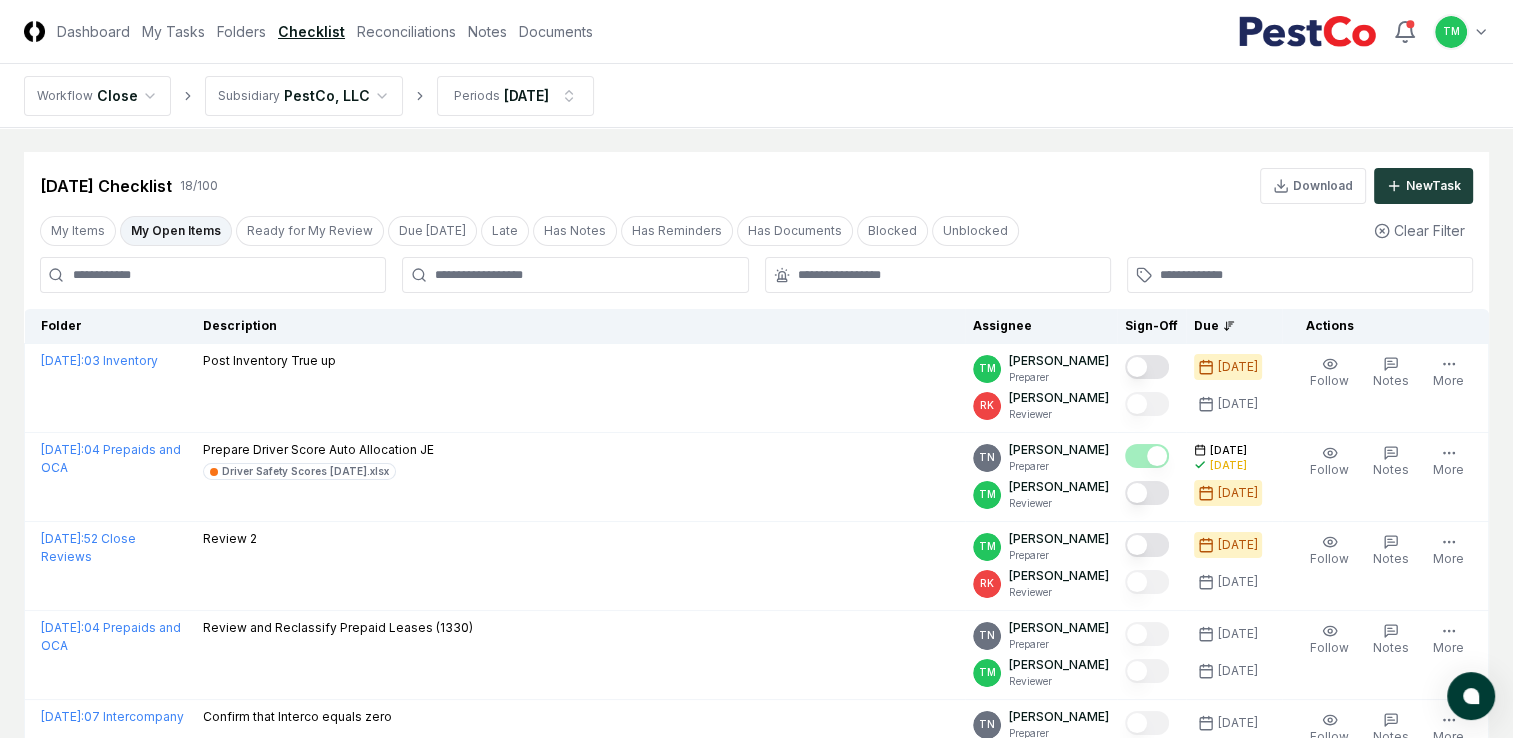 scroll, scrollTop: 200, scrollLeft: 0, axis: vertical 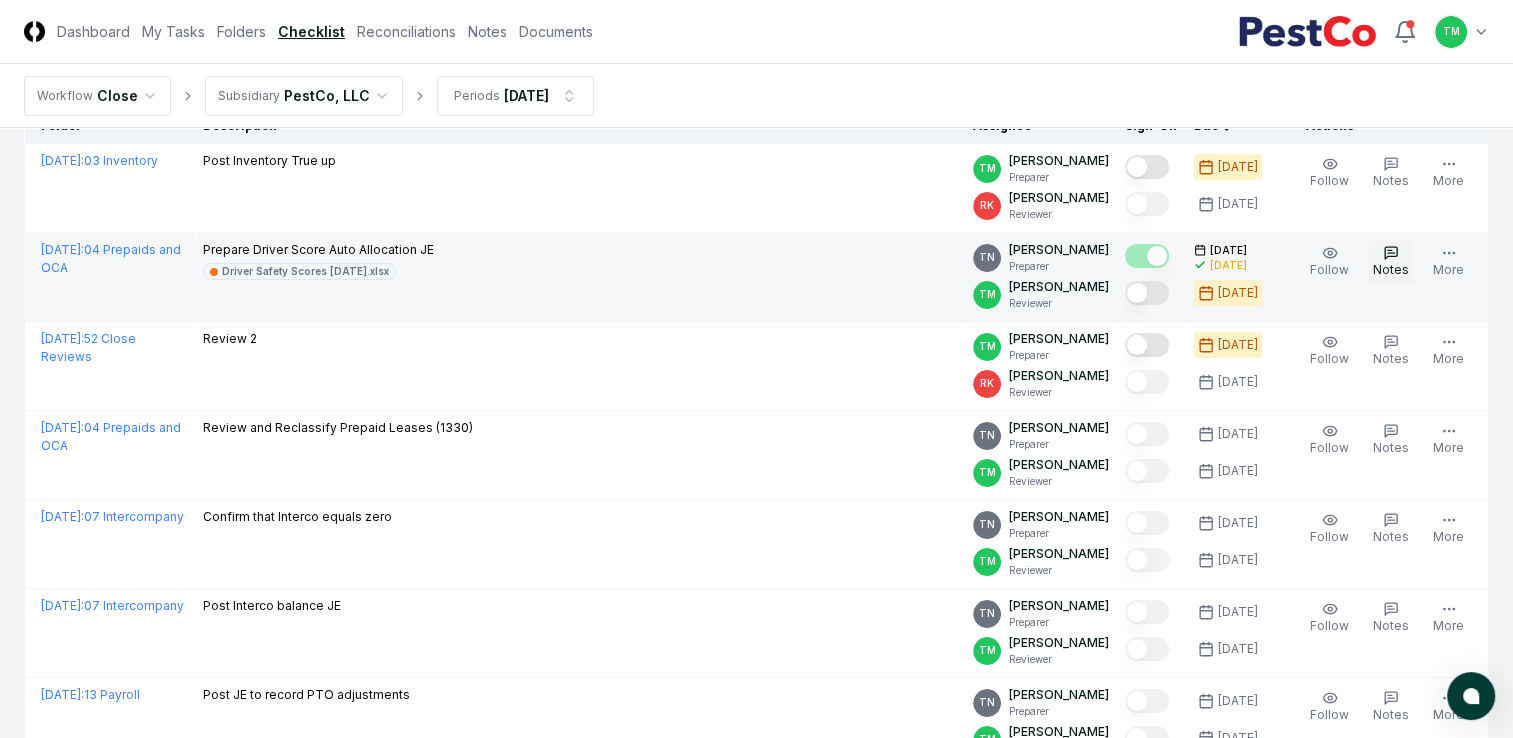 click 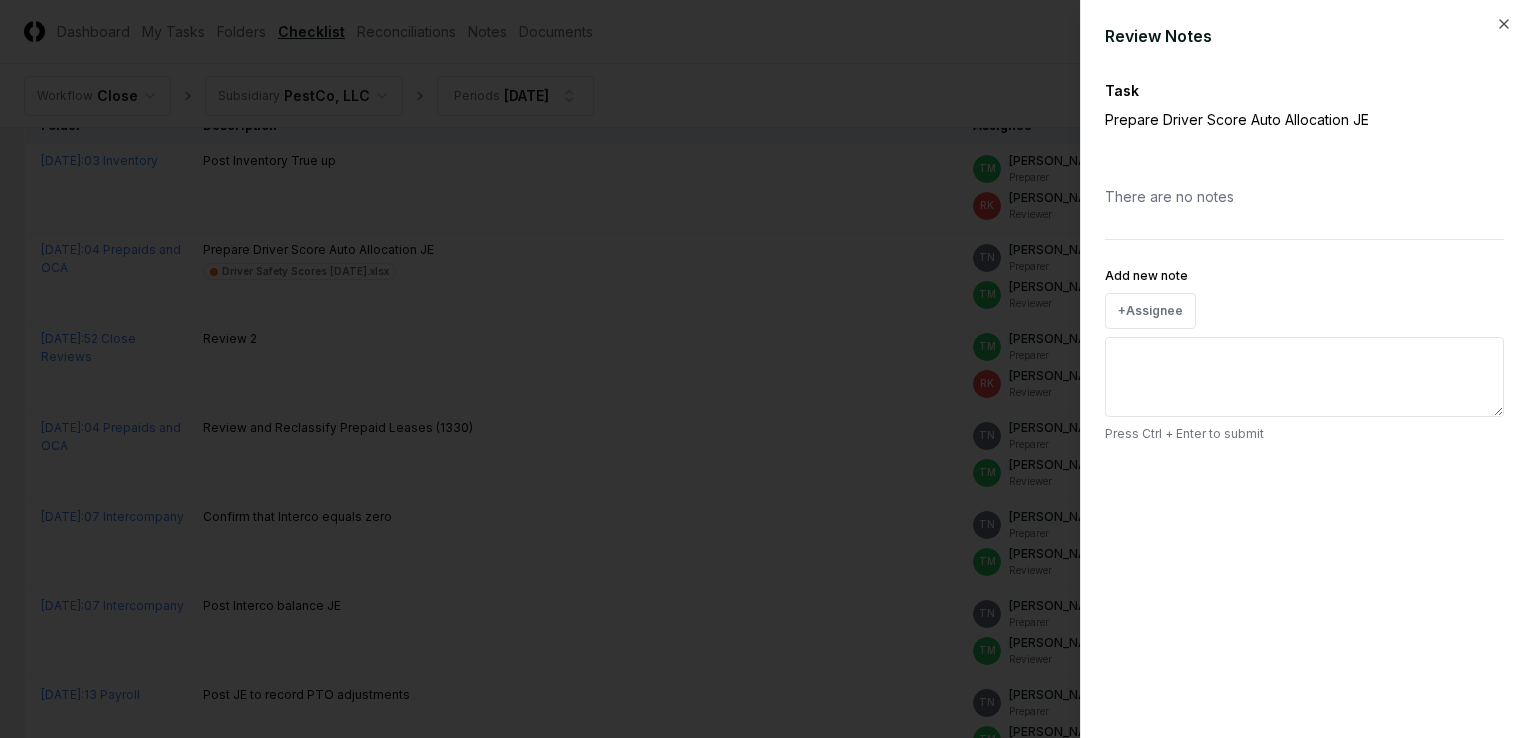 click on "Add new note" at bounding box center [1304, 377] 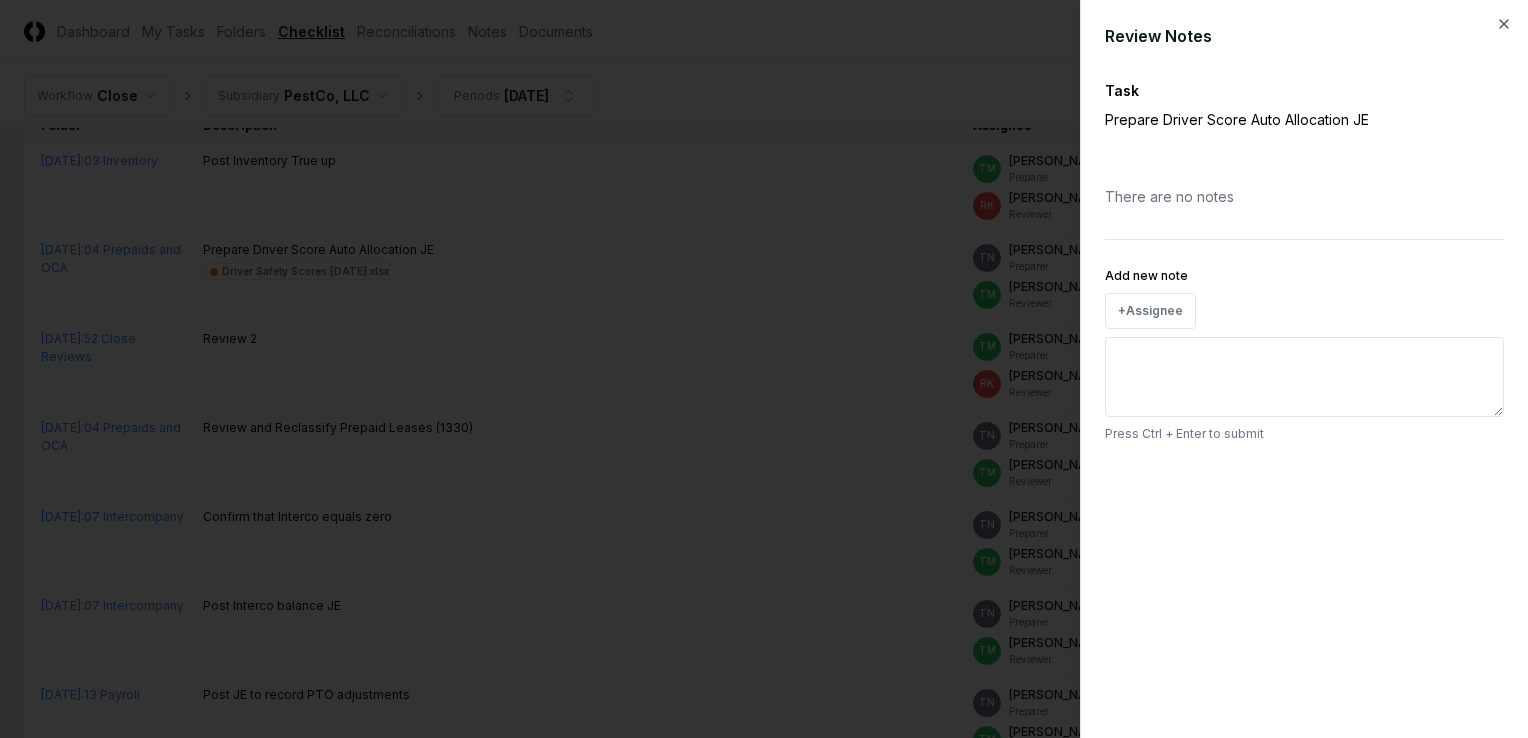 type on "*" 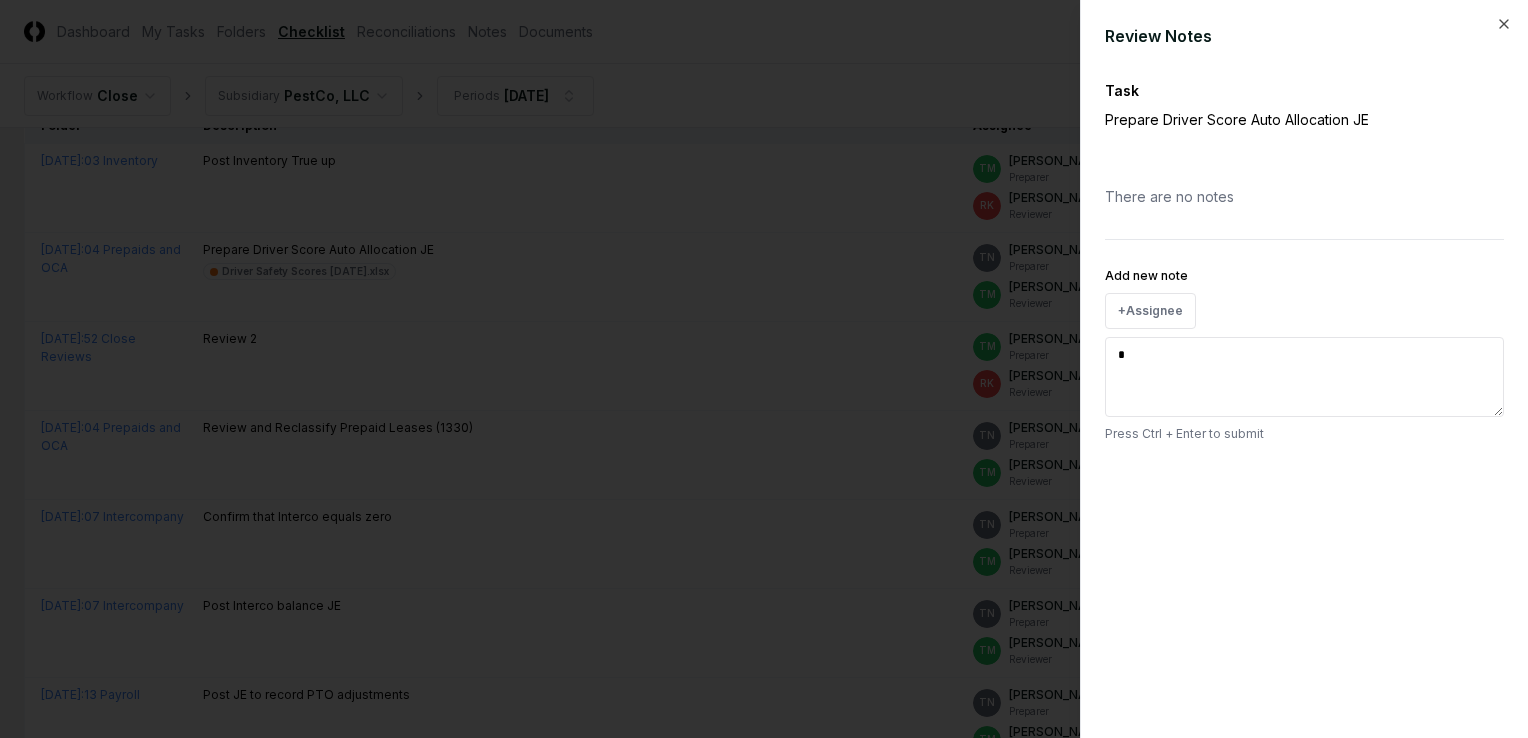 type on "**" 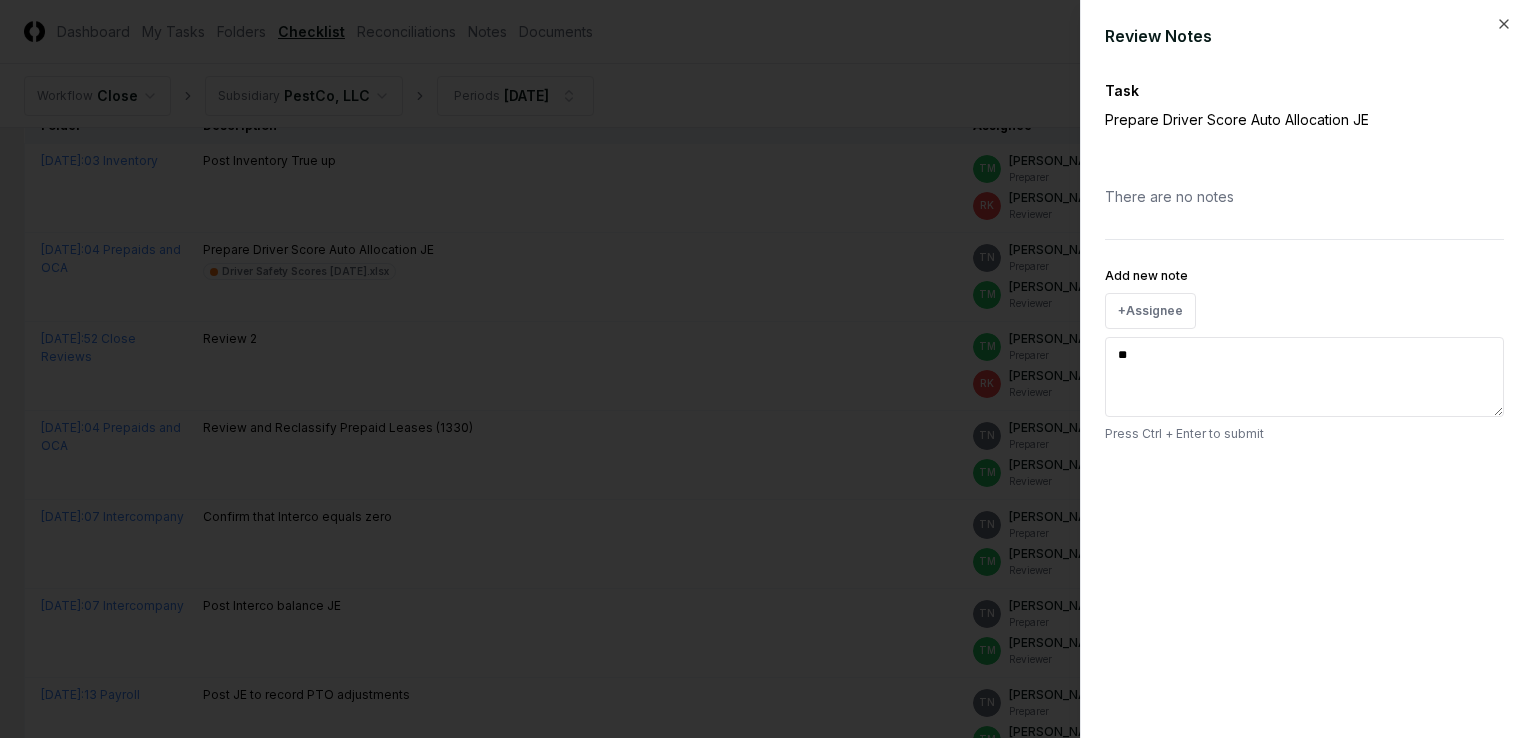 type on "*" 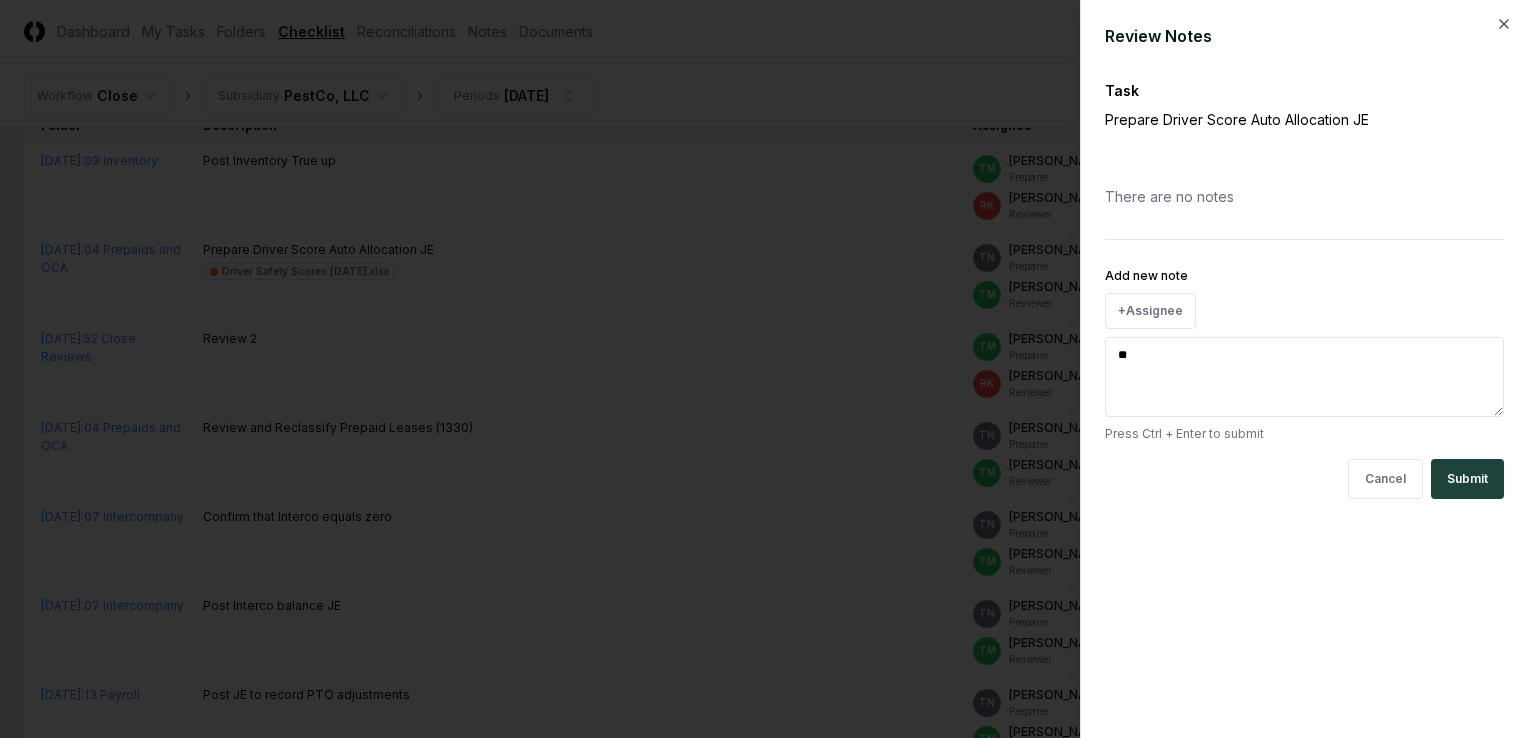 type on "***" 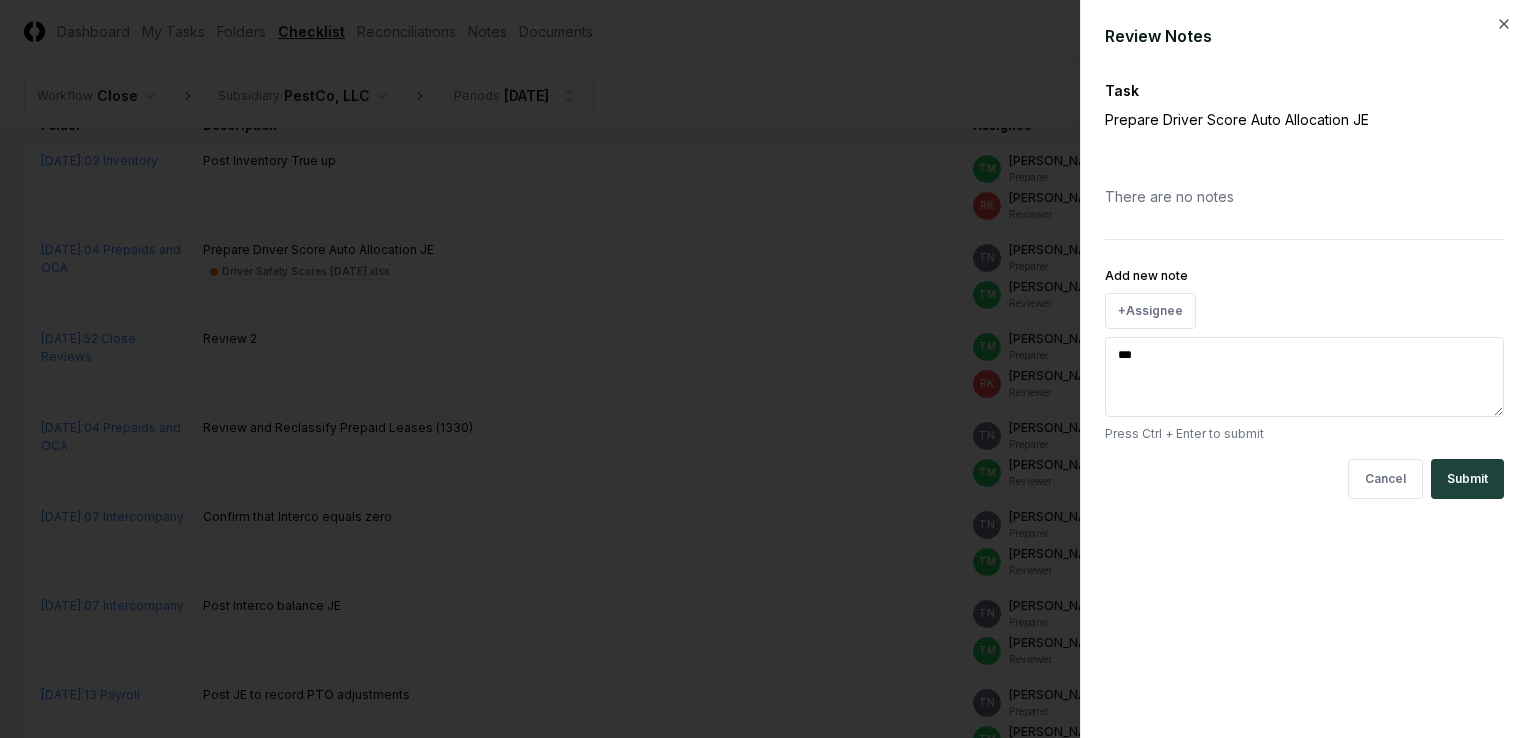 type on "****" 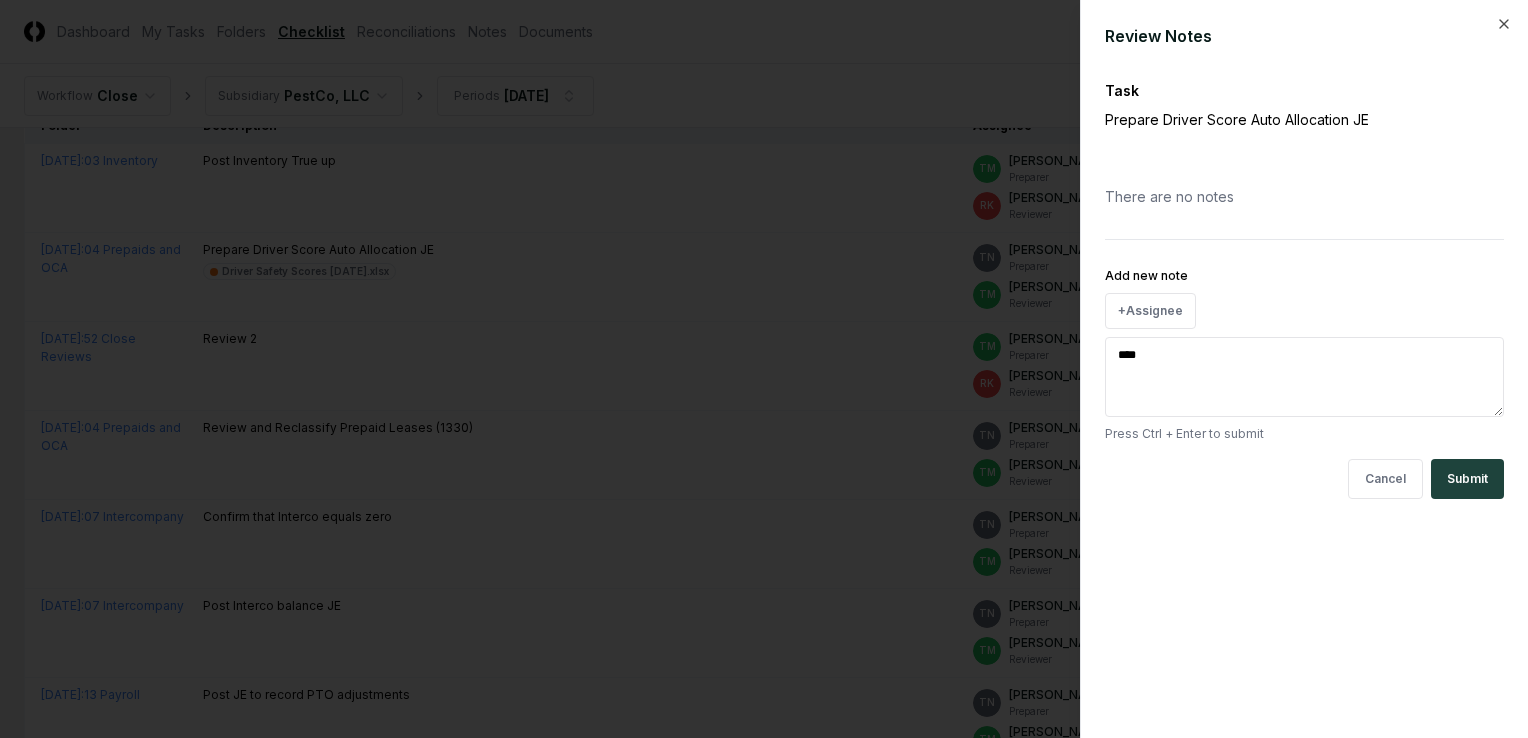 type on "****" 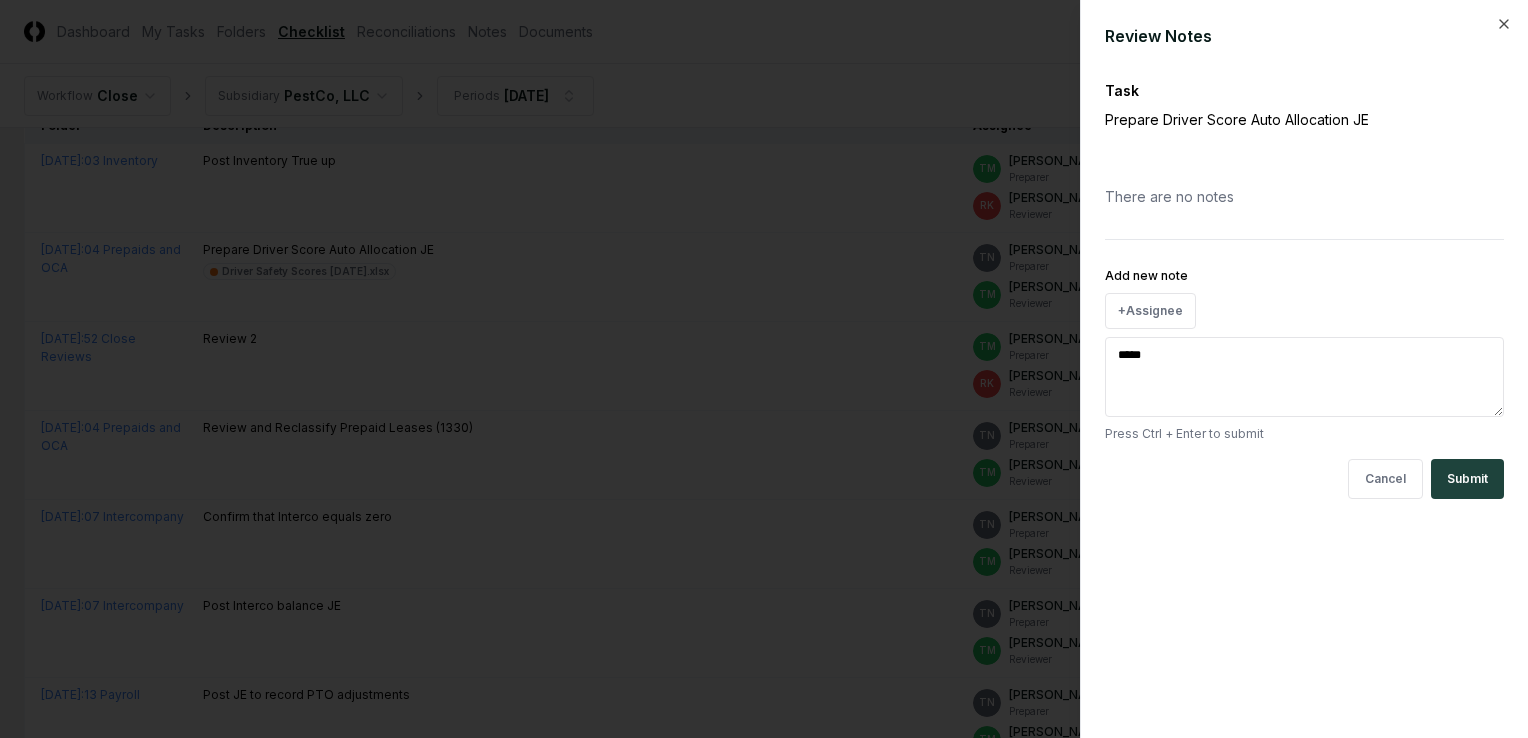 type on "****" 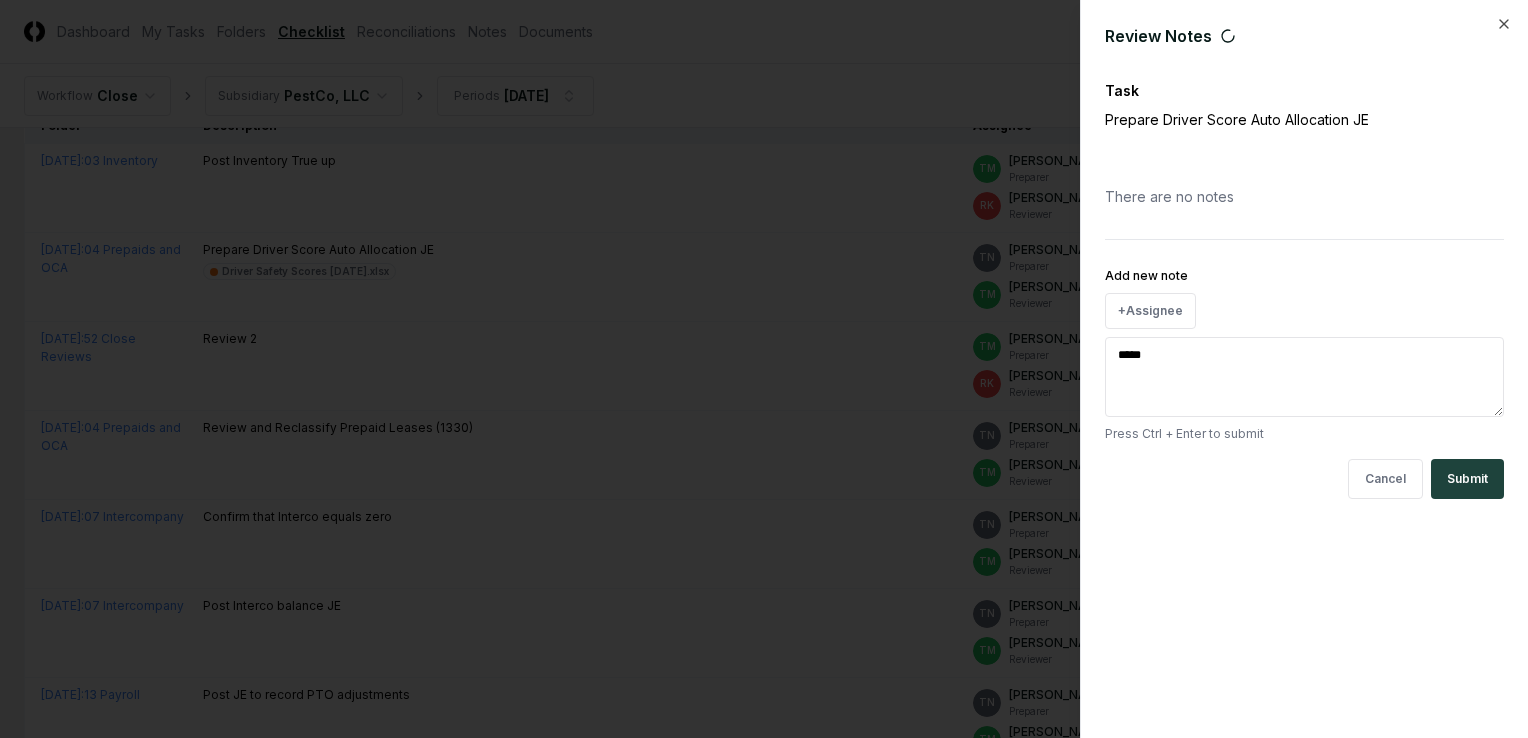 type on "*" 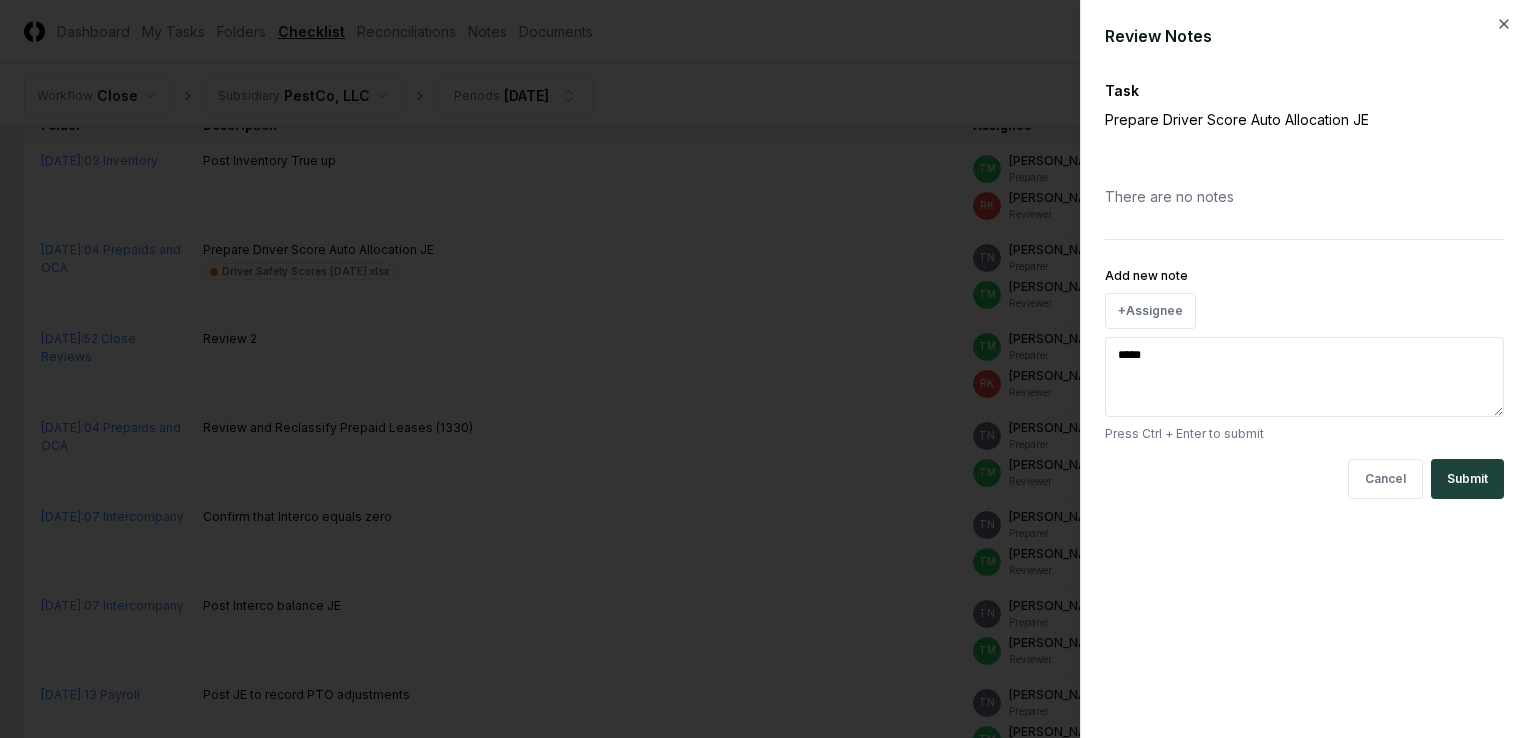 drag, startPoint x: 1176, startPoint y: 346, endPoint x: 1062, endPoint y: 334, distance: 114.62984 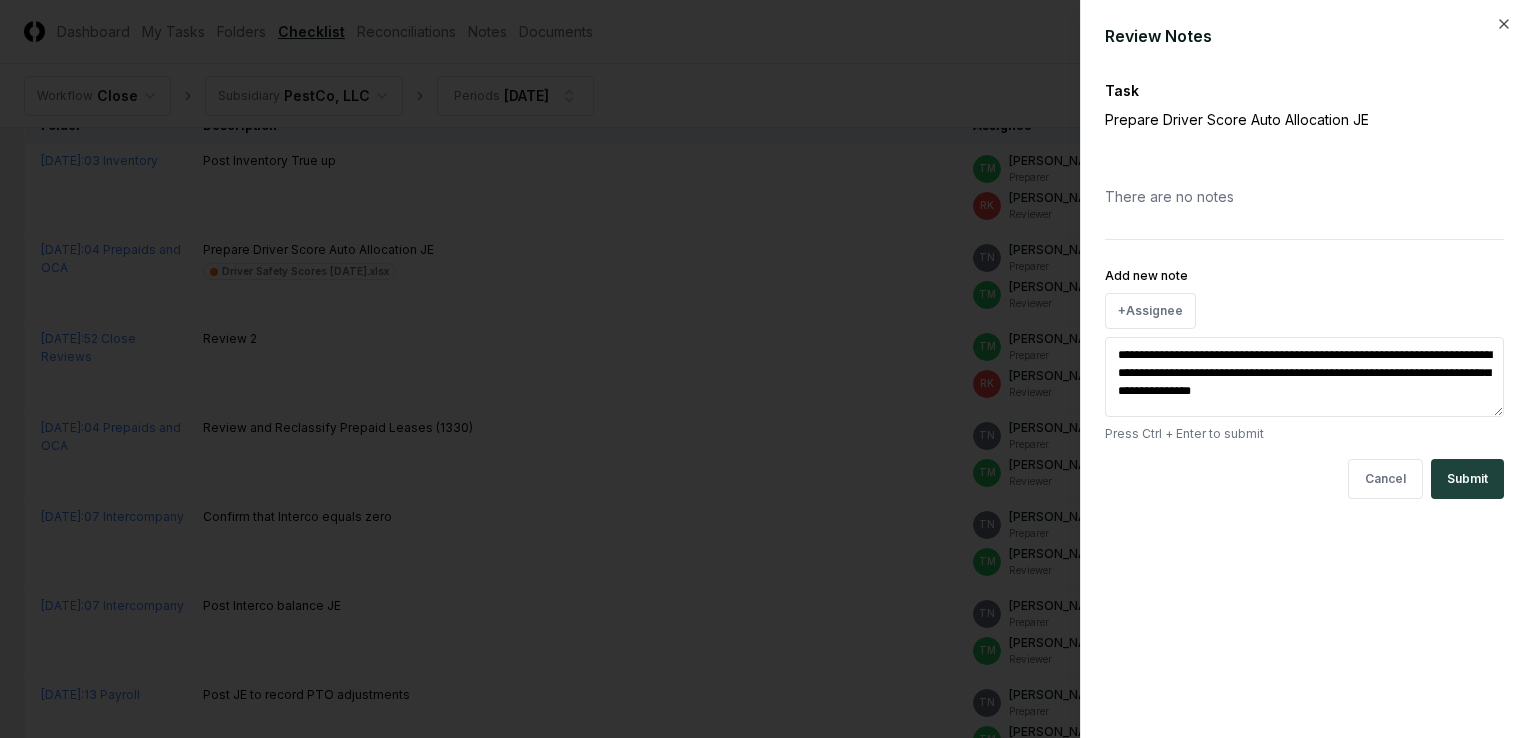 drag, startPoint x: 1132, startPoint y: 355, endPoint x: 1101, endPoint y: 344, distance: 32.89377 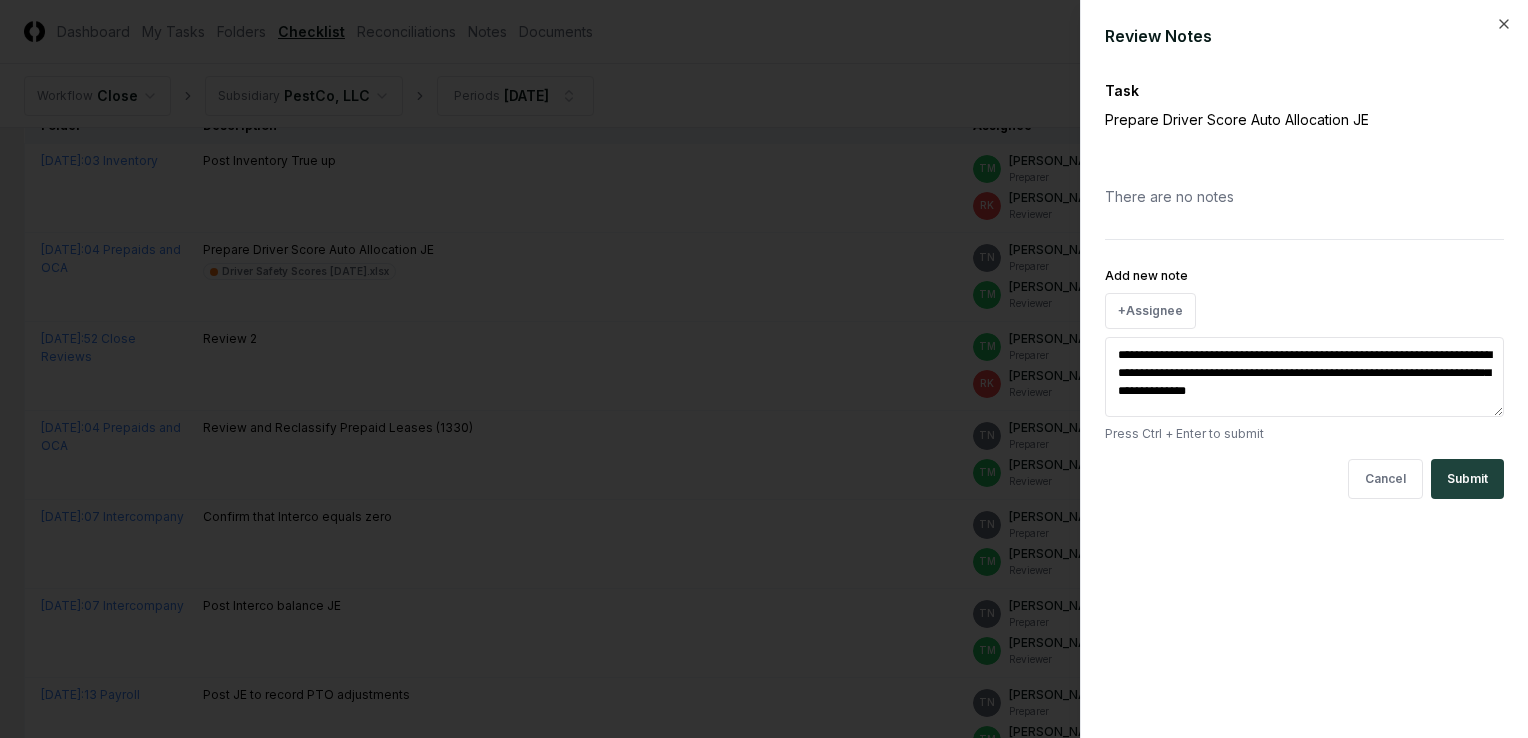 type on "**********" 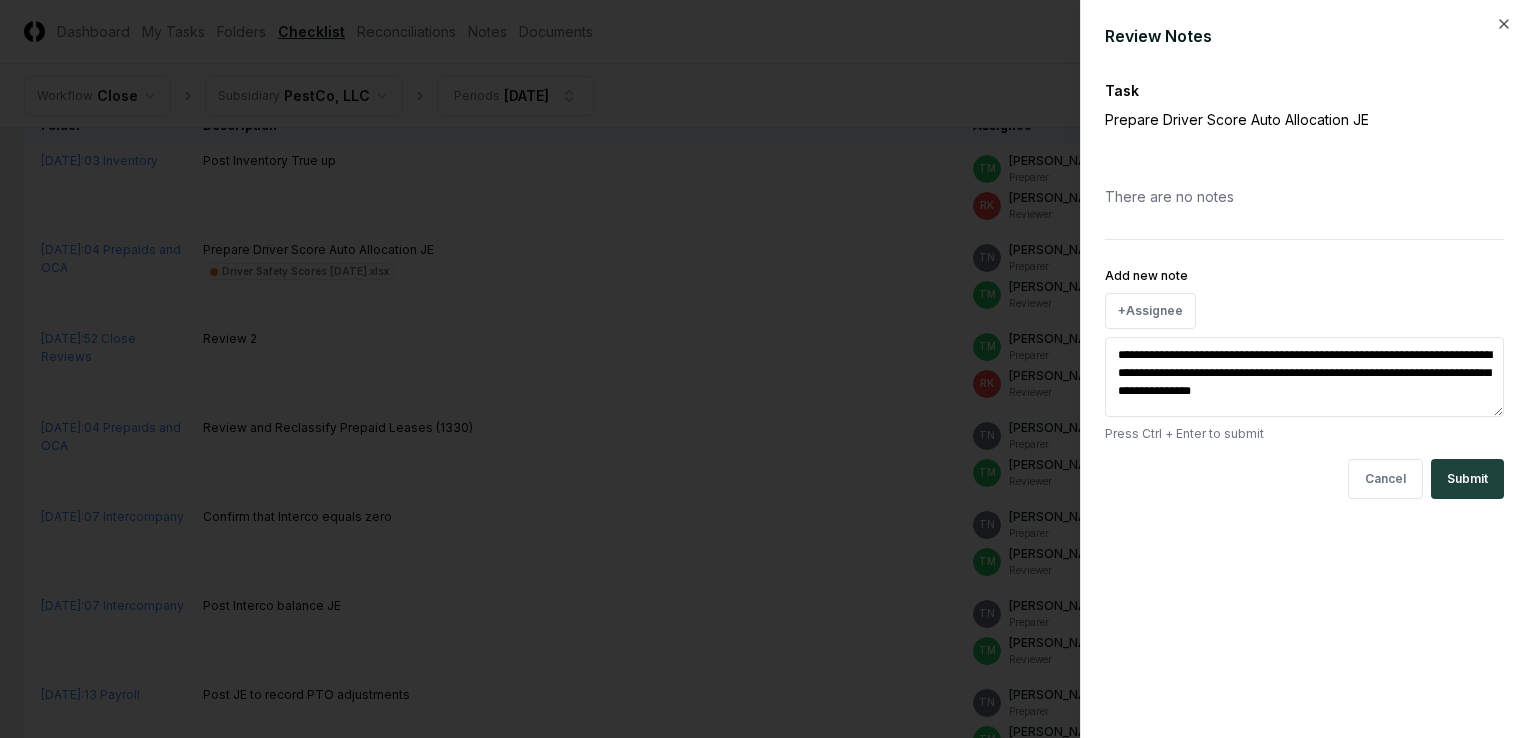 type on "**********" 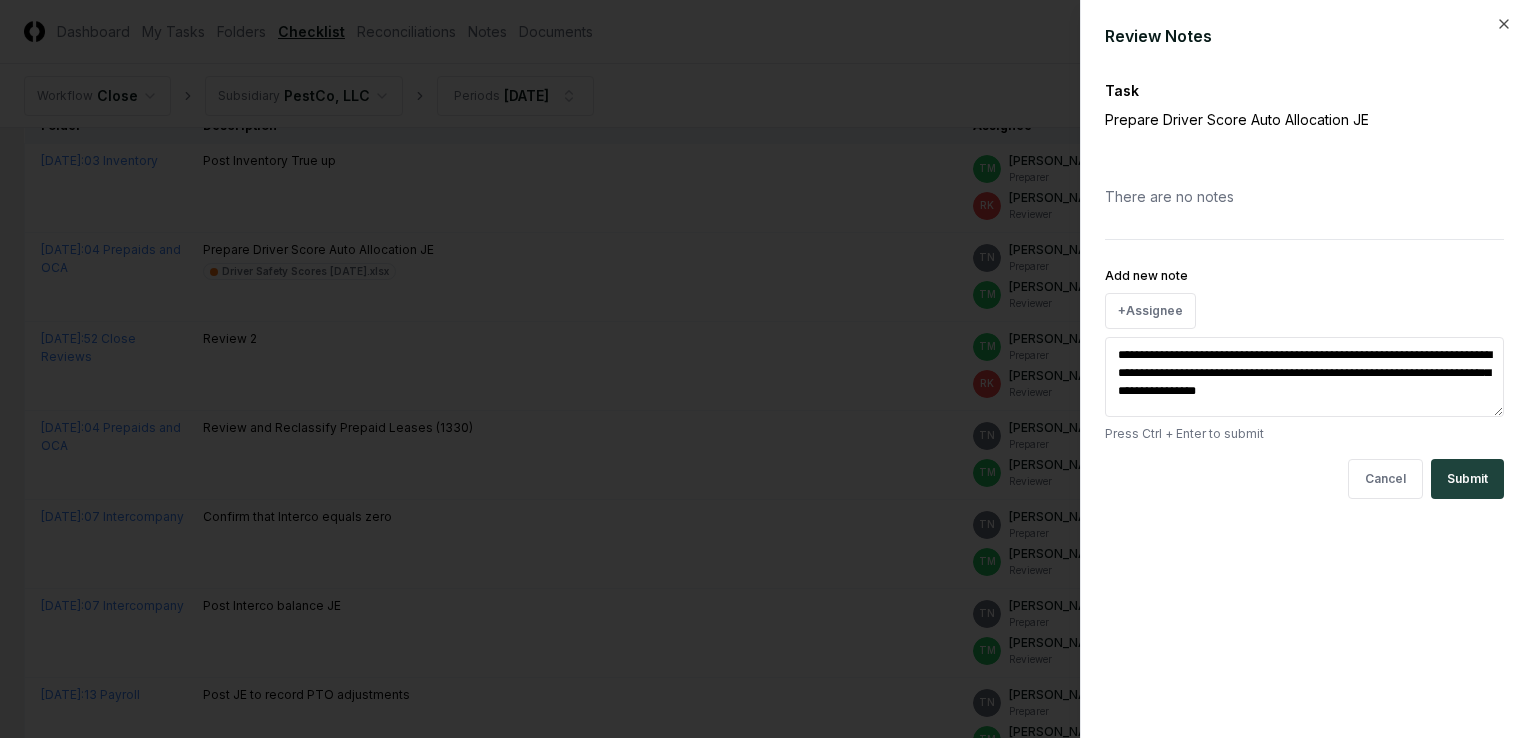type on "**********" 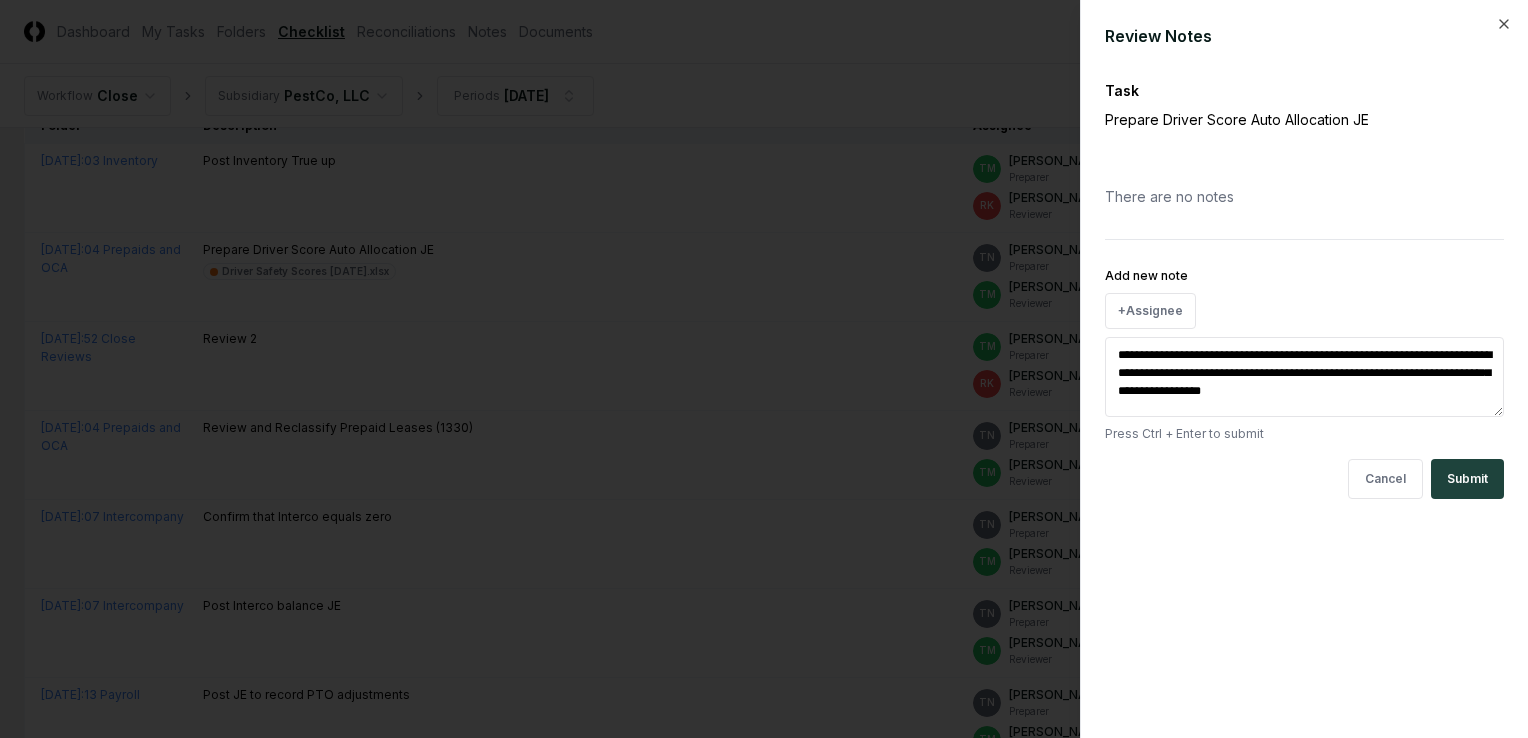 type on "**********" 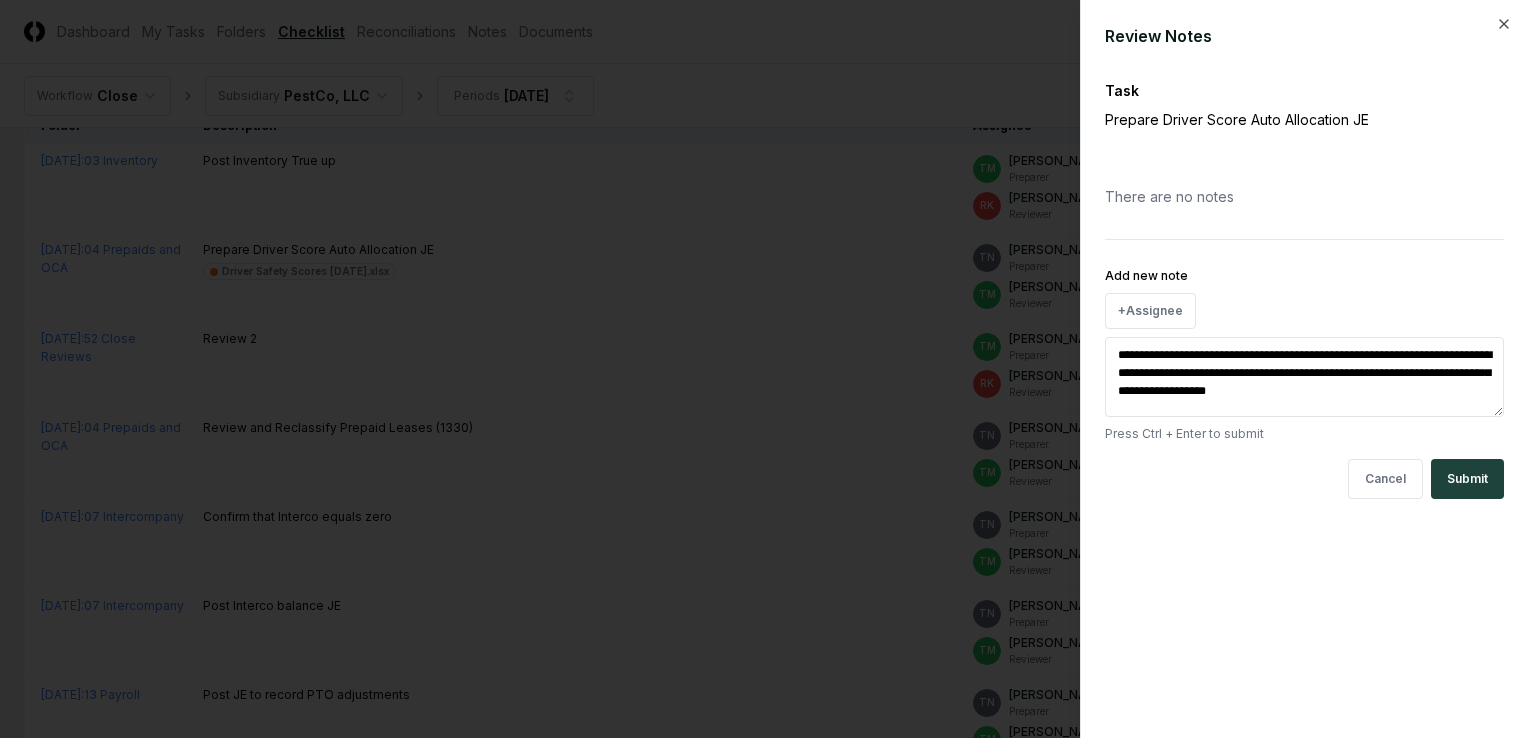 type on "**********" 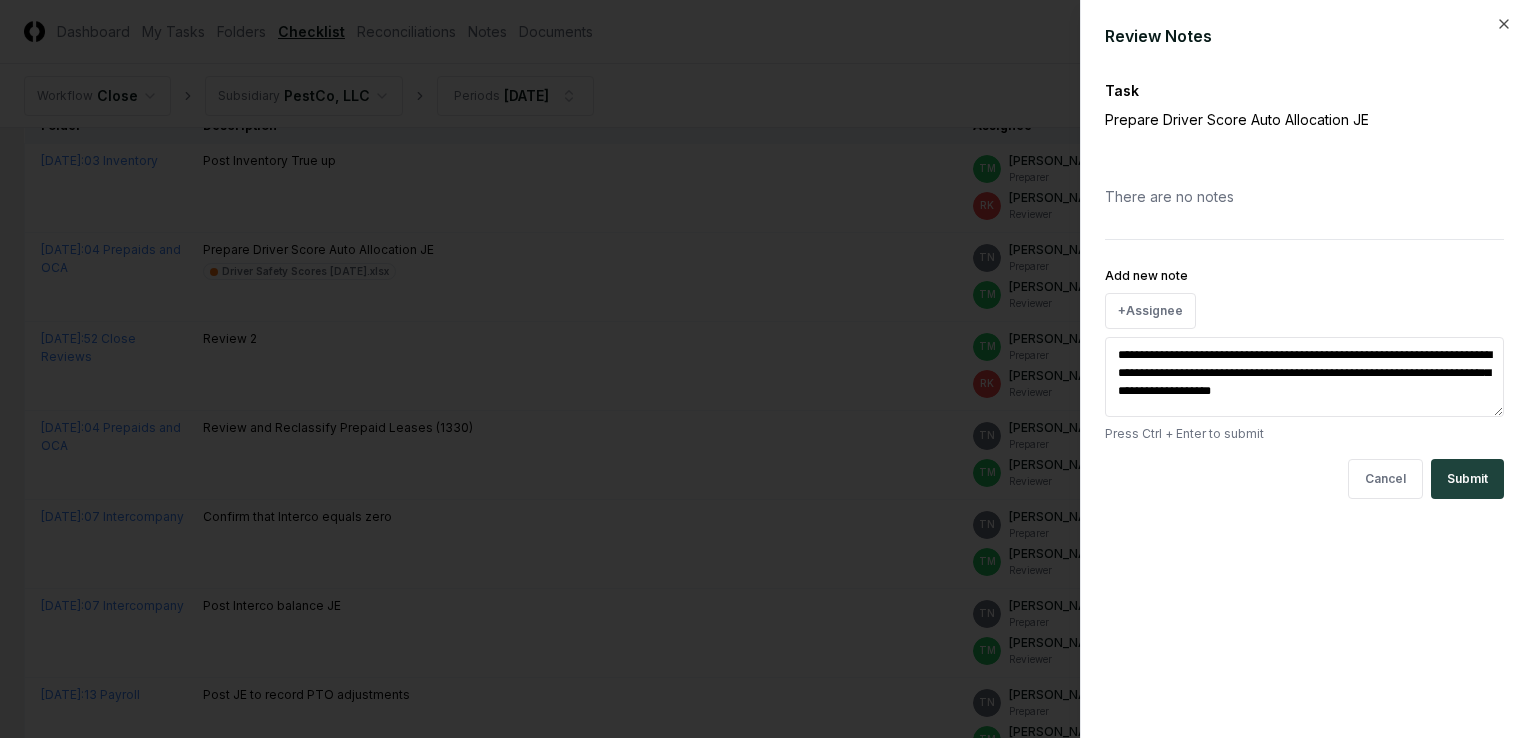 type on "**********" 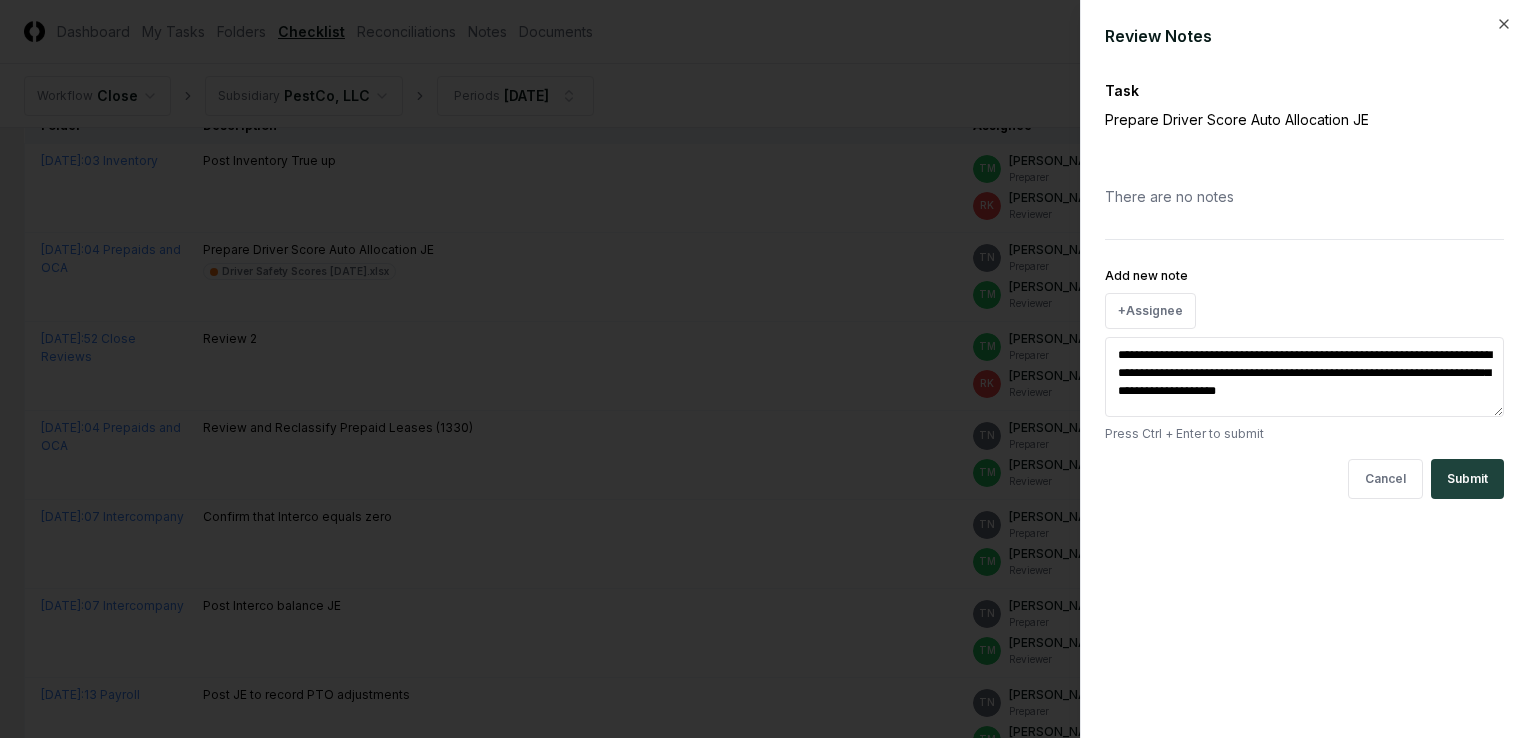 type on "**********" 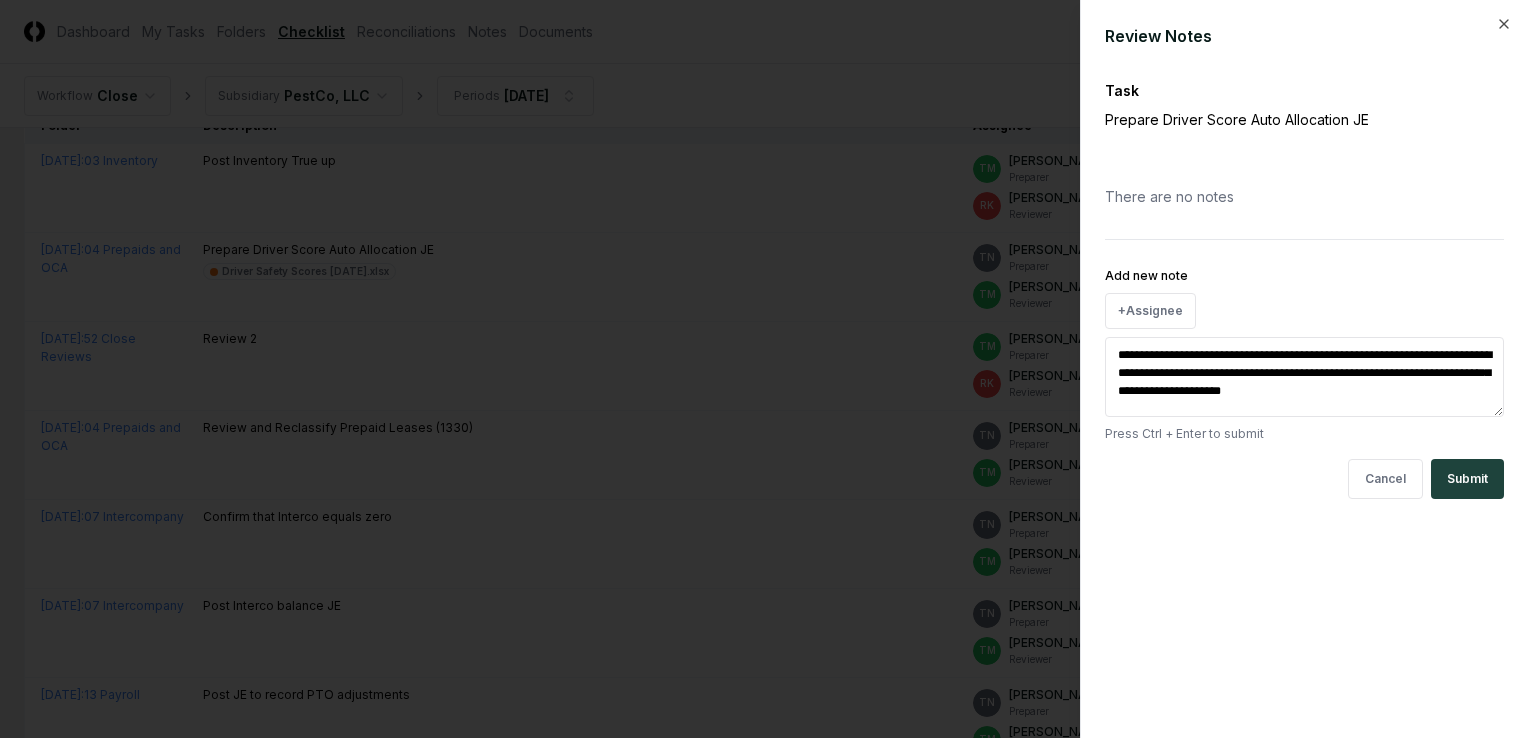 drag, startPoint x: 1377, startPoint y: 370, endPoint x: 1324, endPoint y: 340, distance: 60.90156 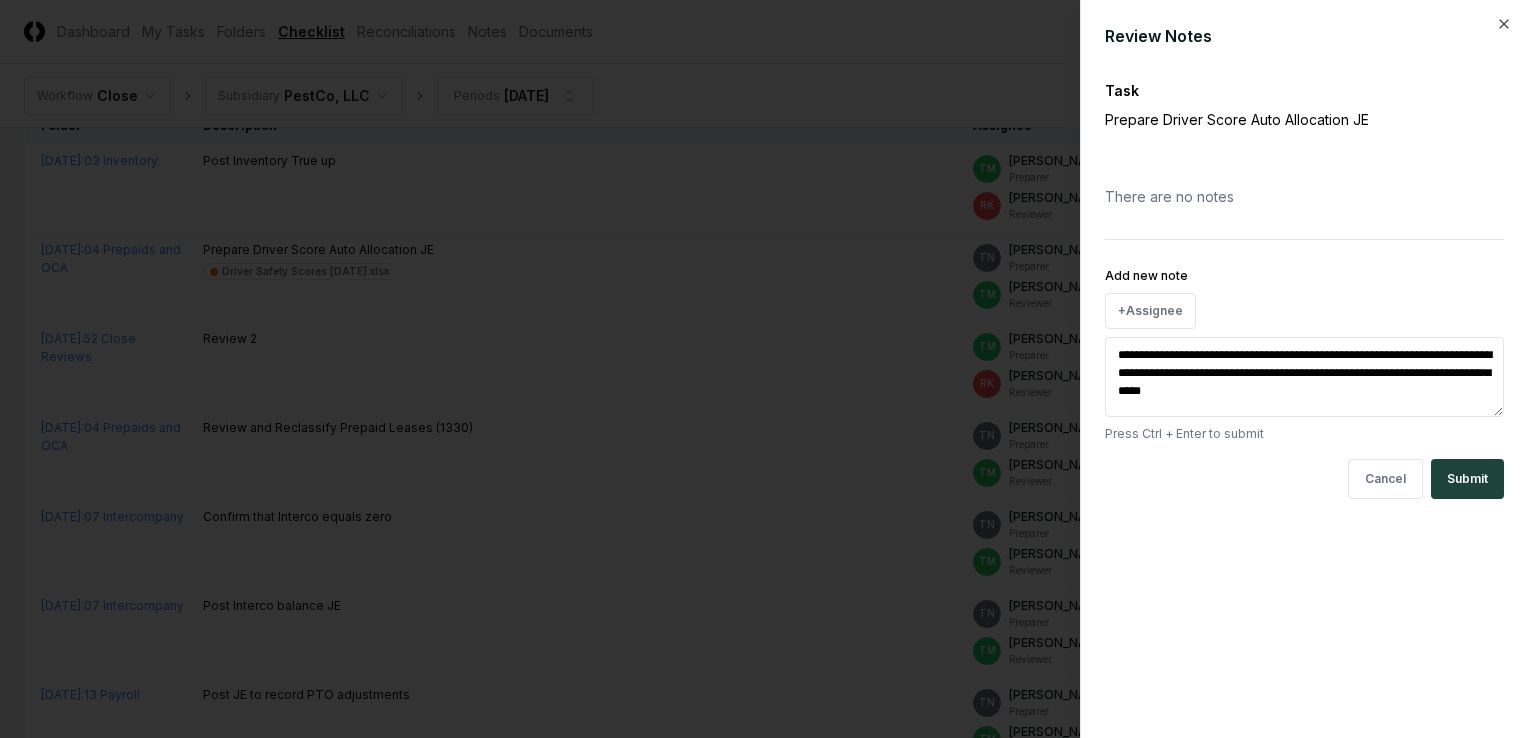 type on "**********" 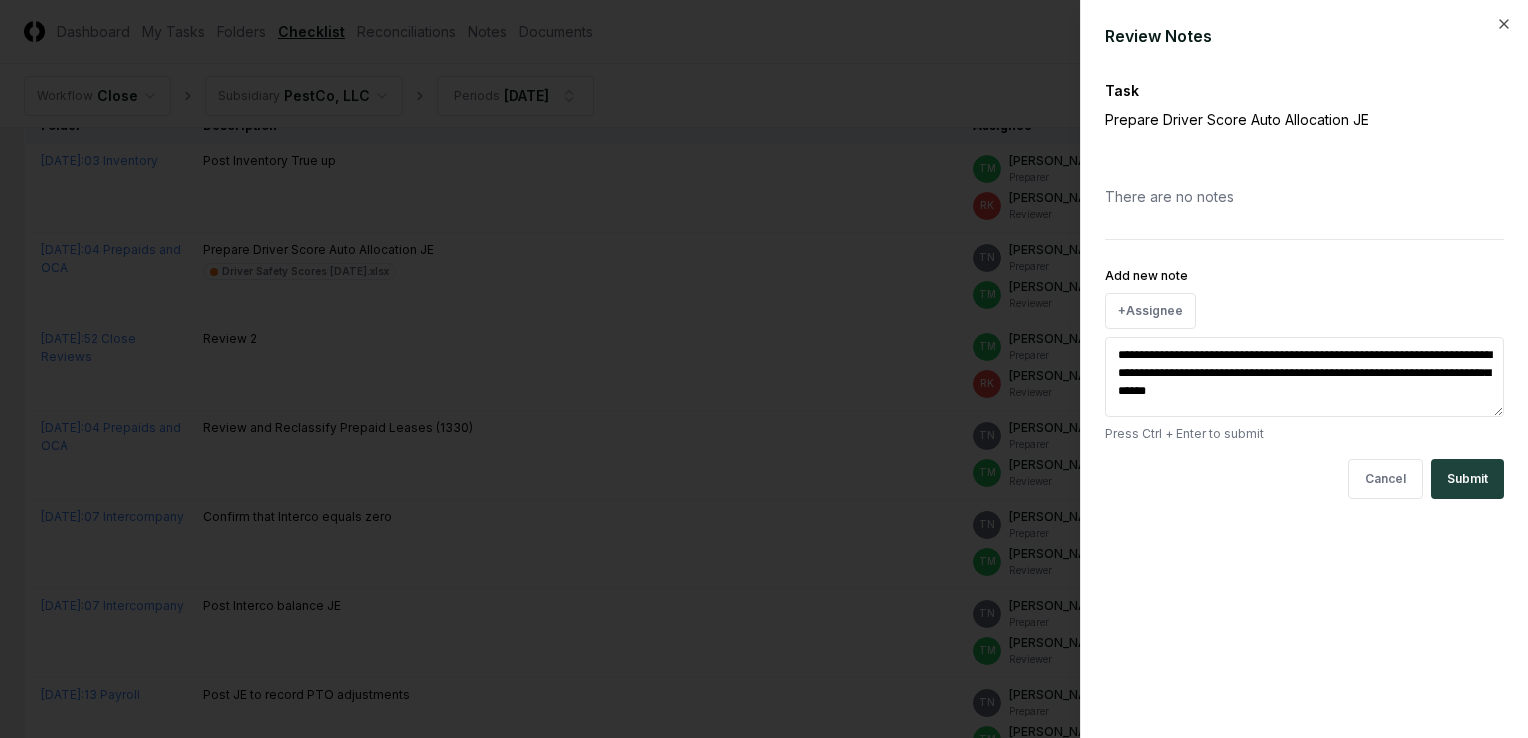 type on "**********" 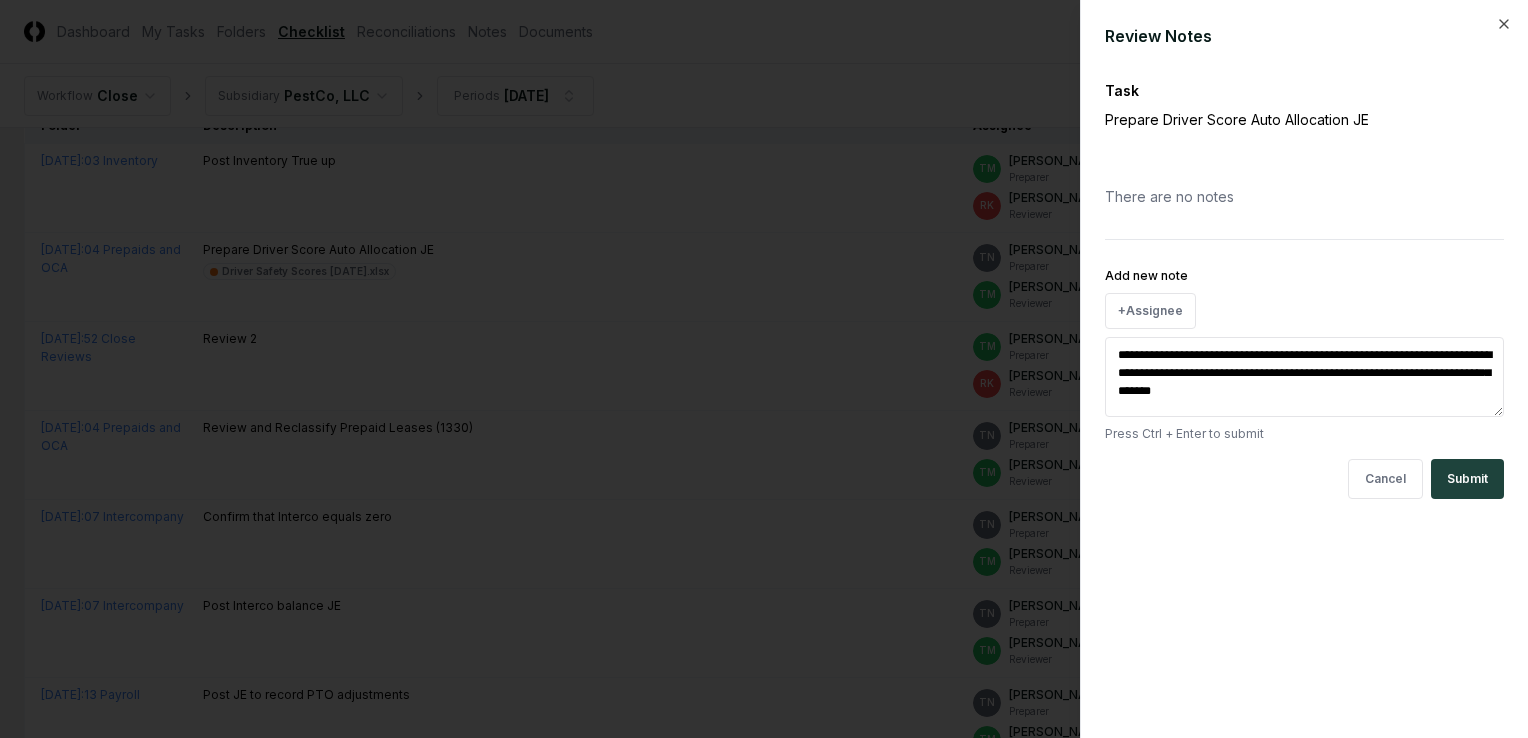 type on "**********" 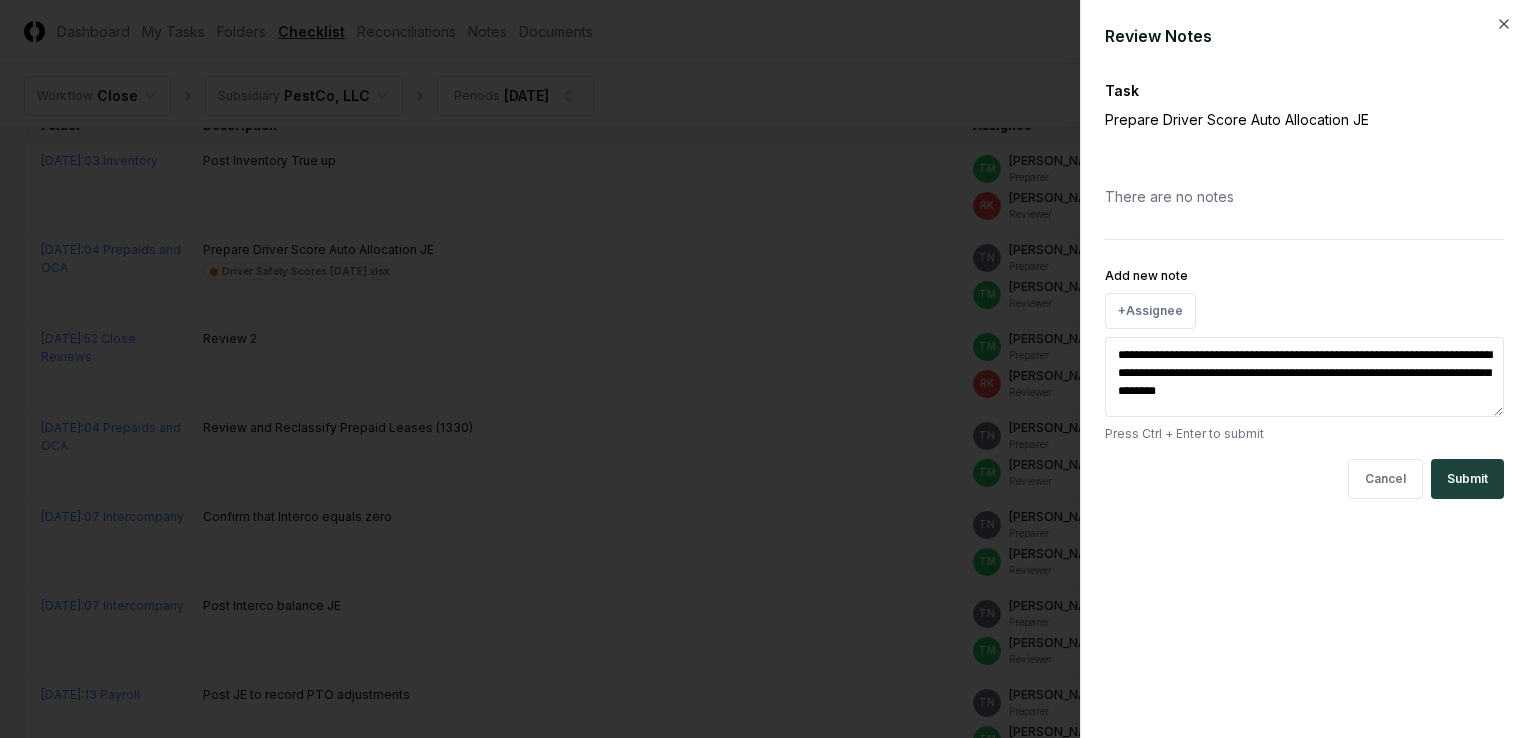 type on "**********" 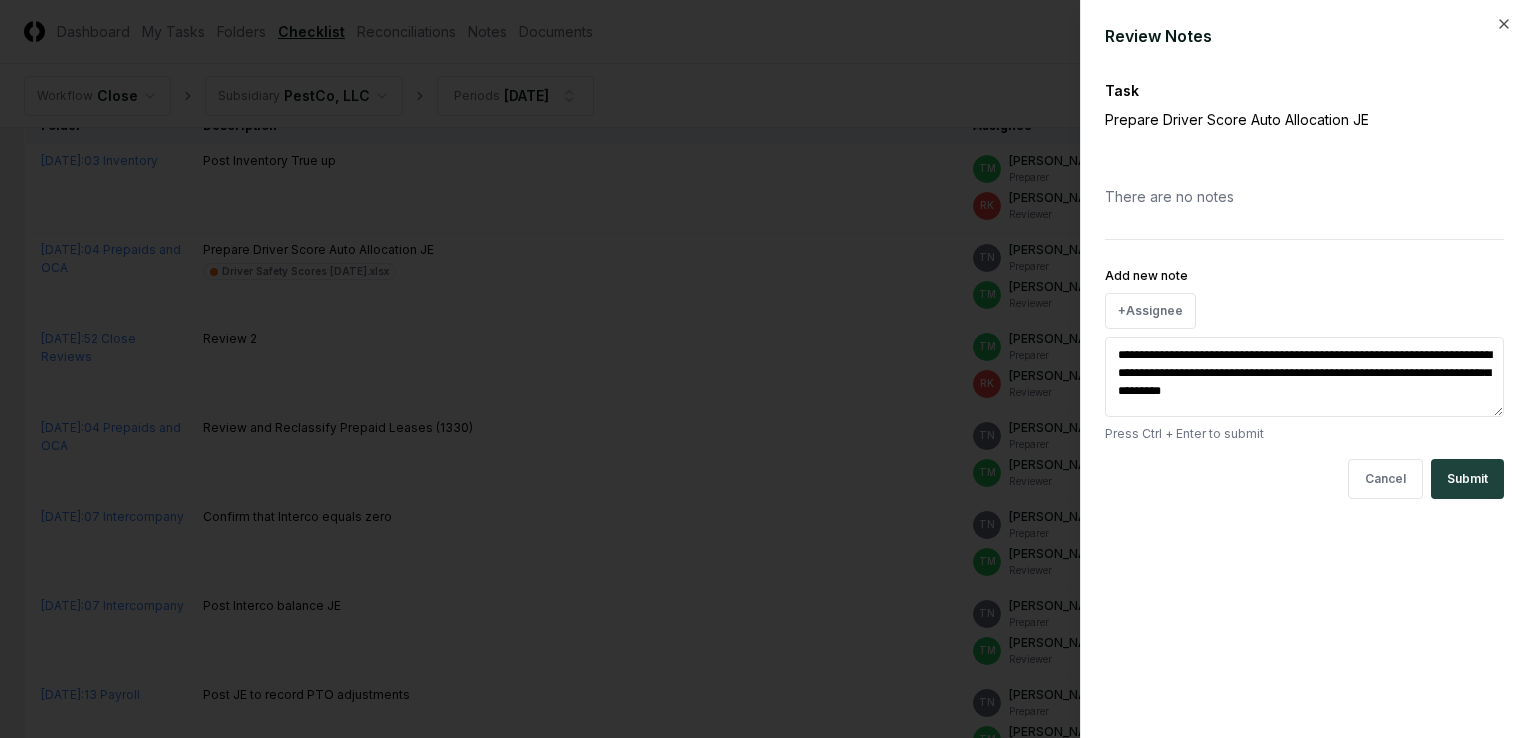 type on "**********" 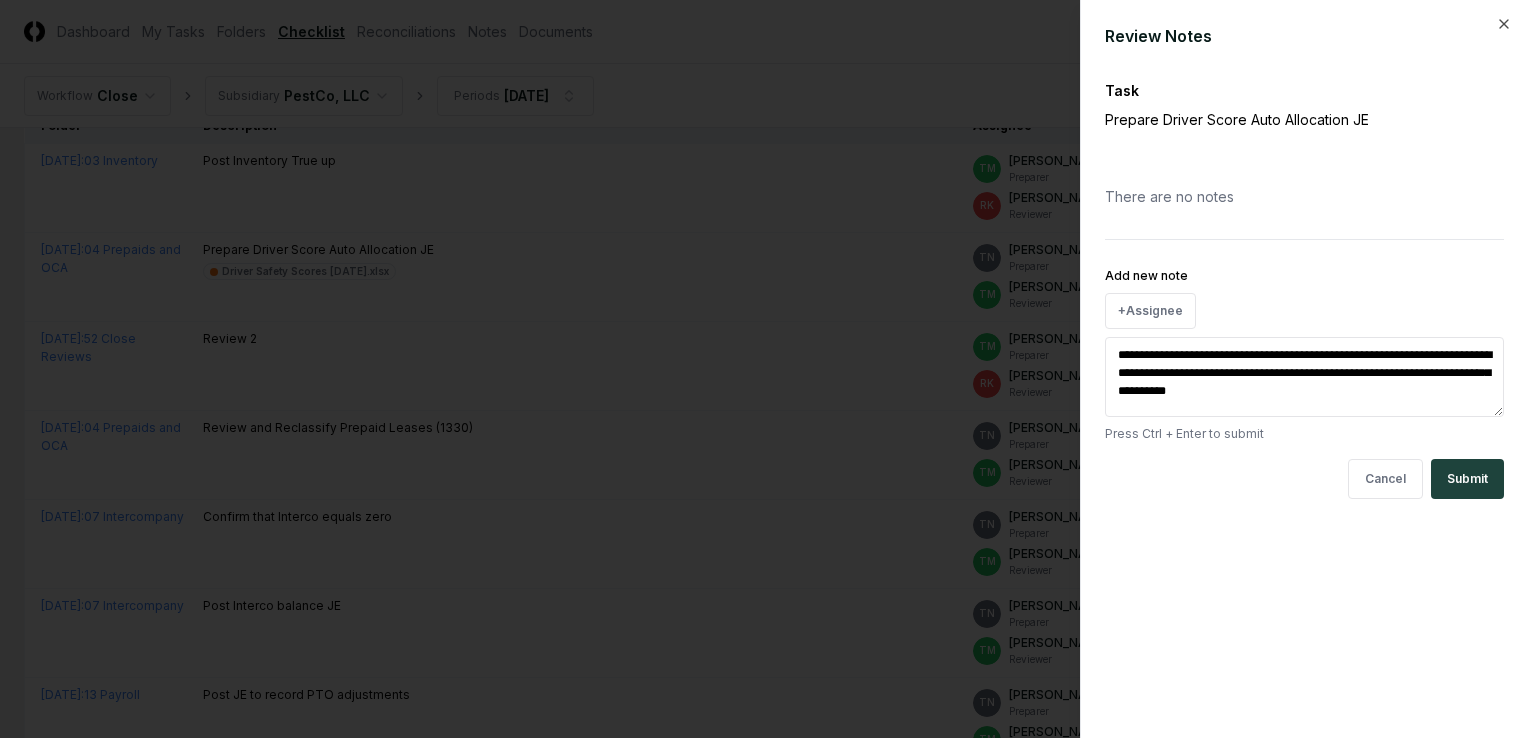 type on "**********" 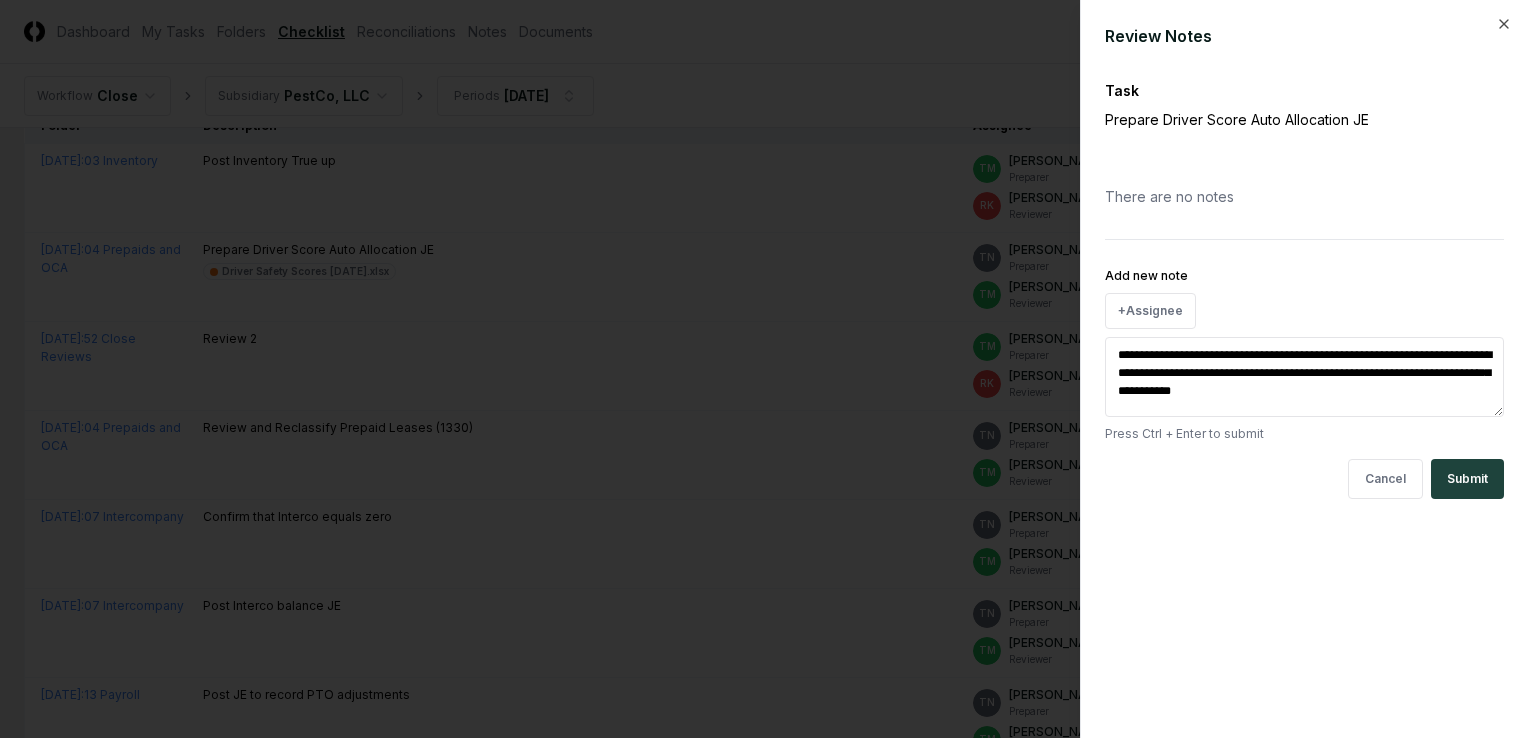click on "**********" at bounding box center [1304, 377] 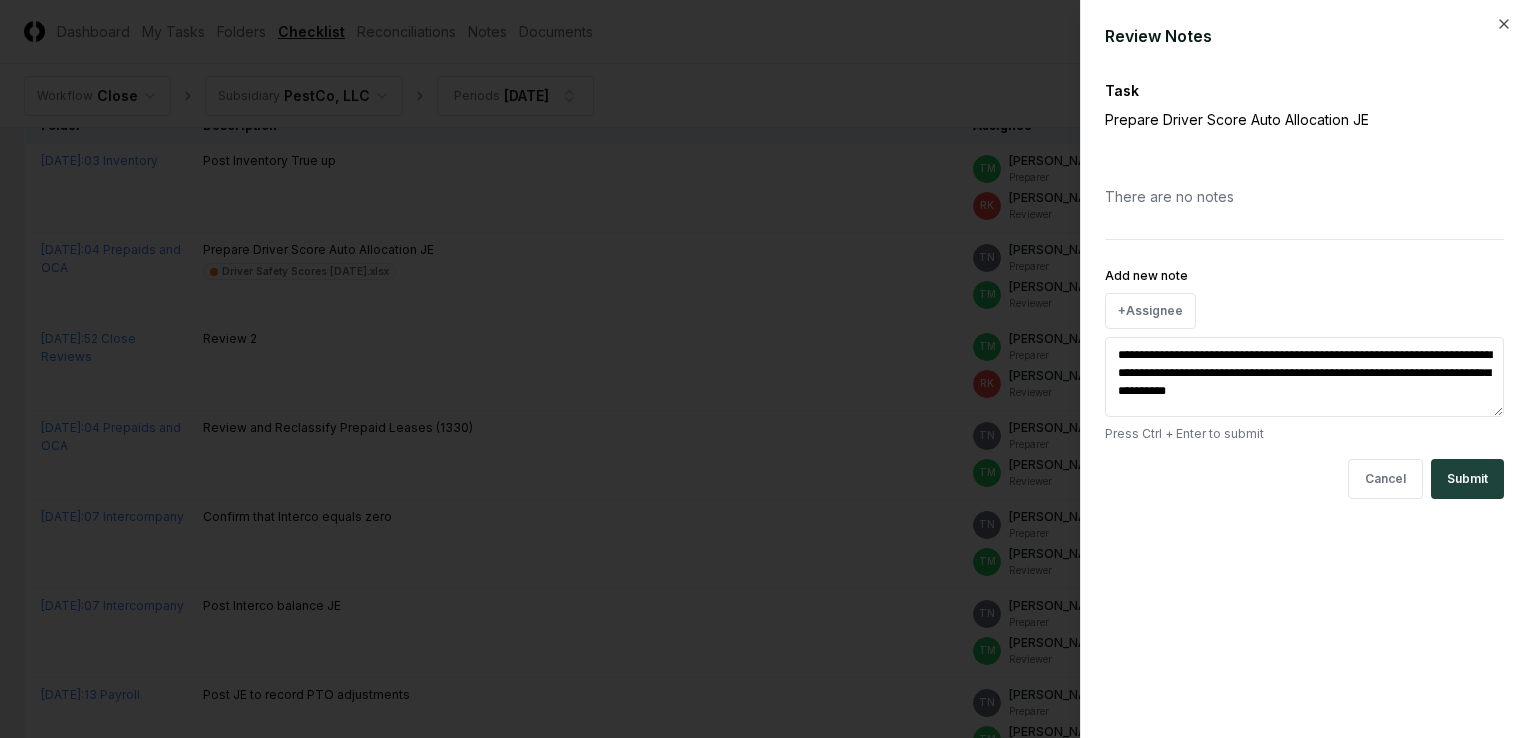 type on "**********" 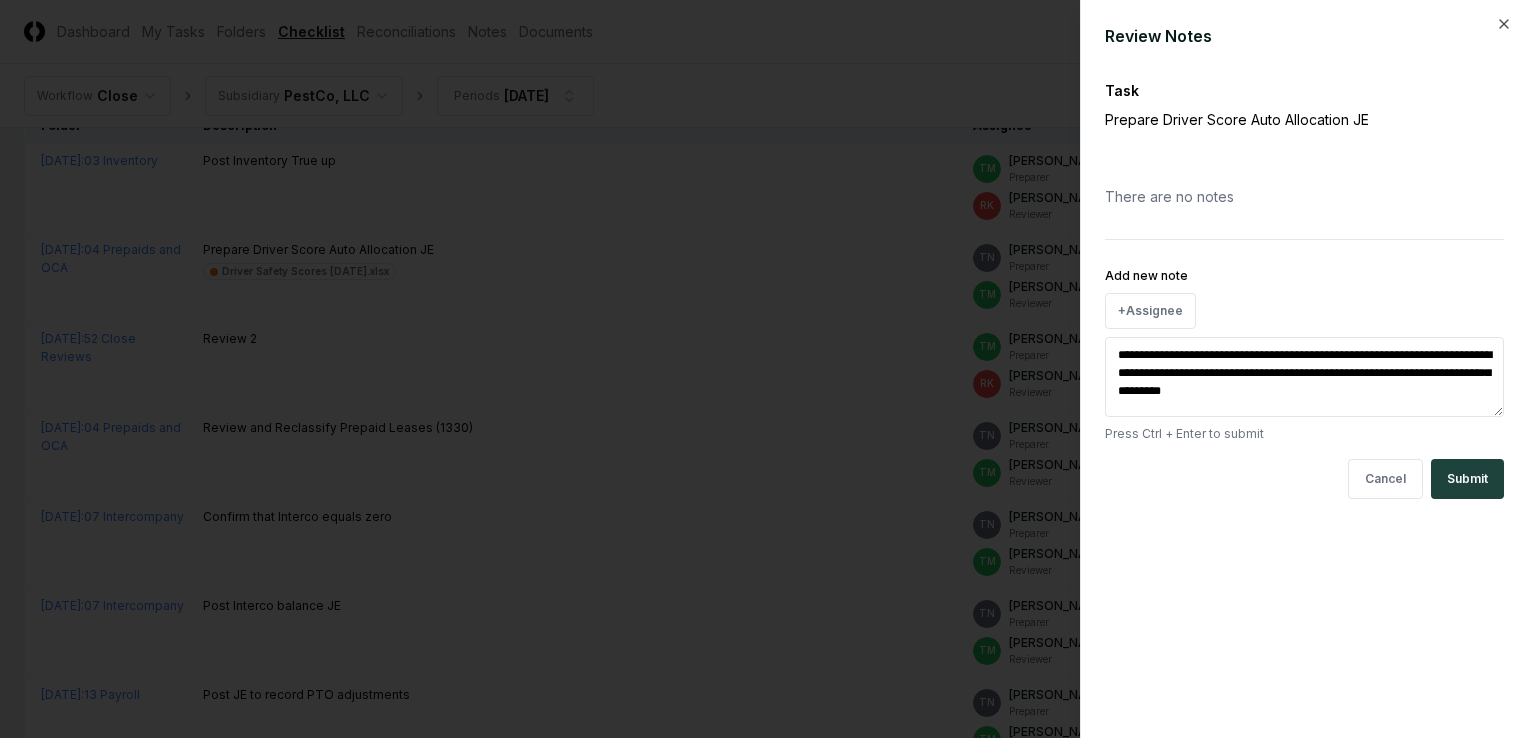 type on "**********" 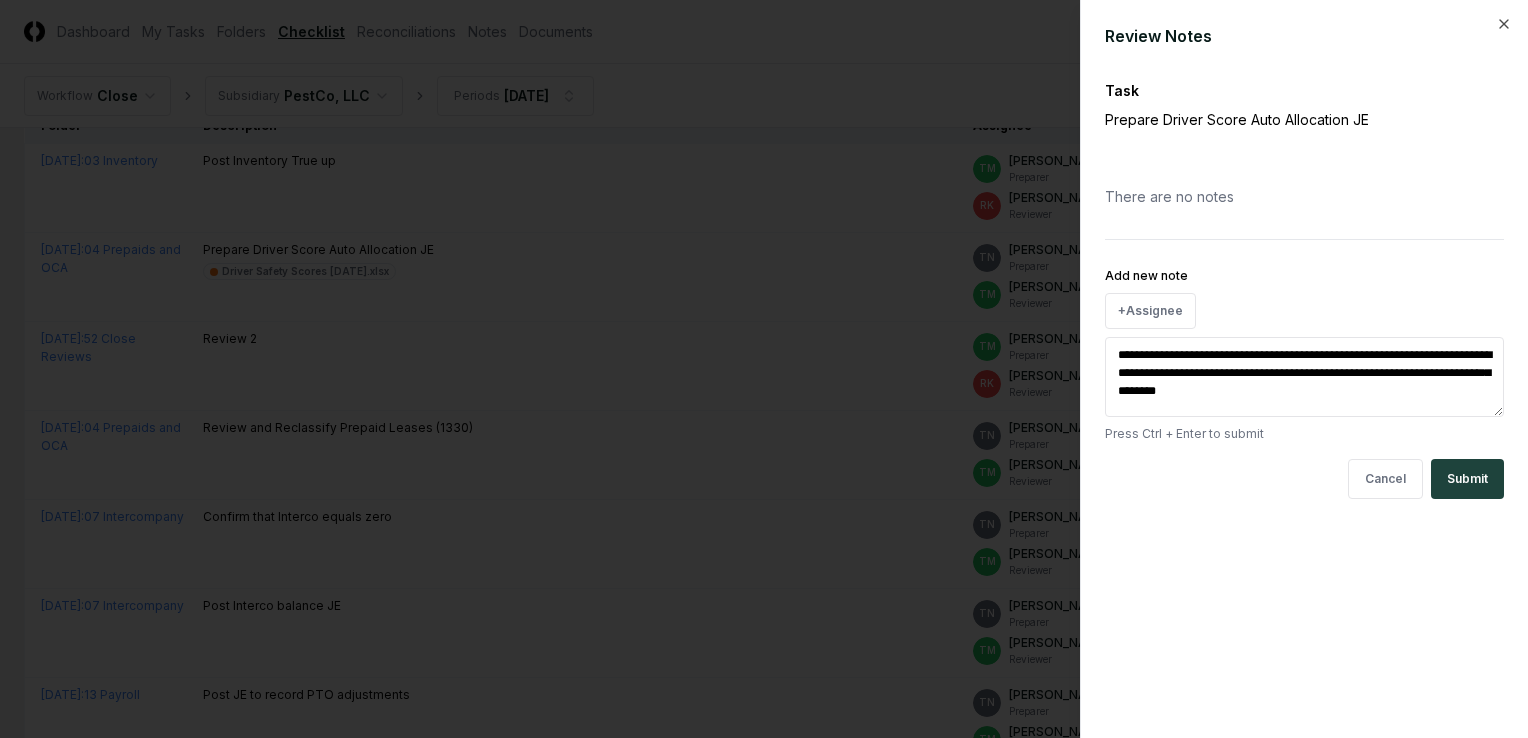 type on "**********" 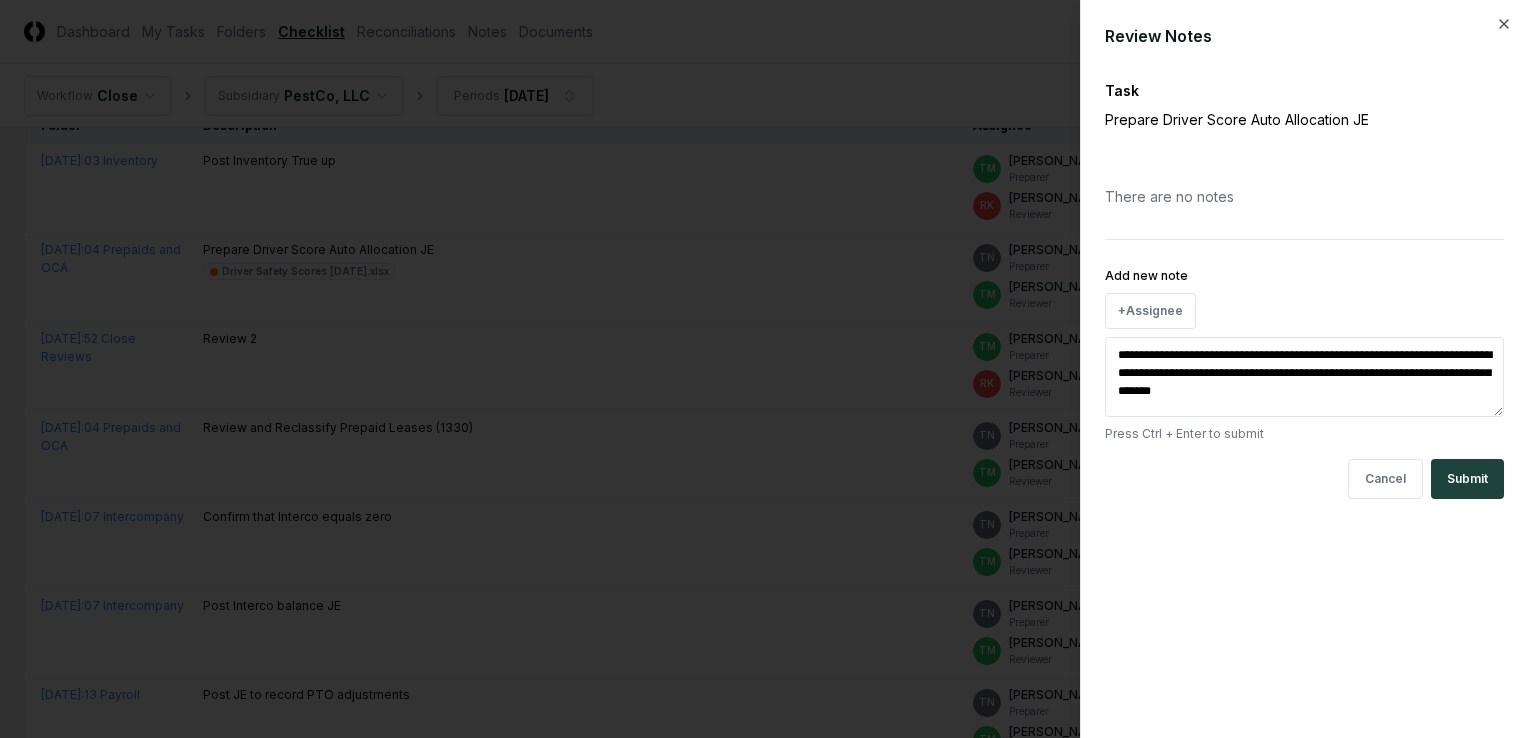 type on "**********" 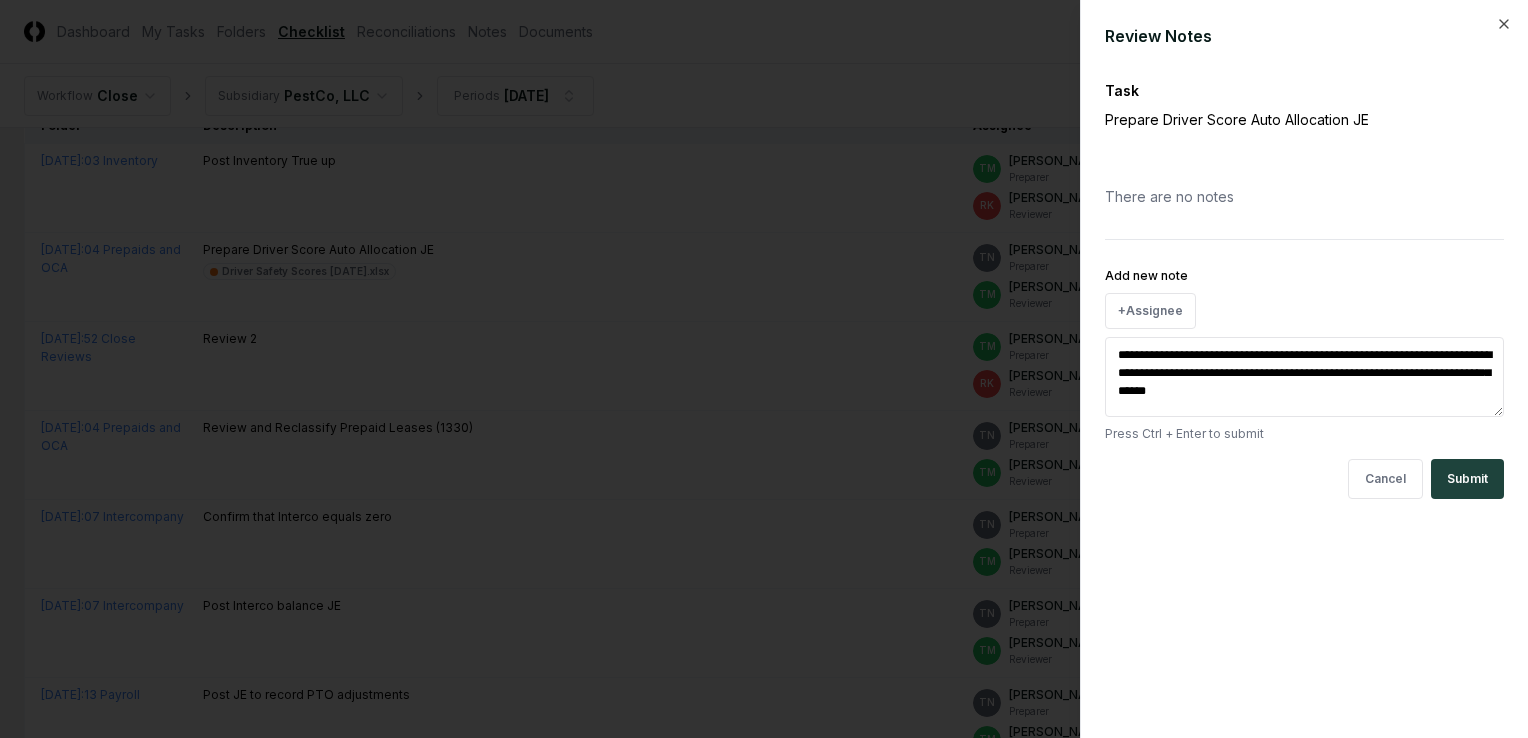 type on "**********" 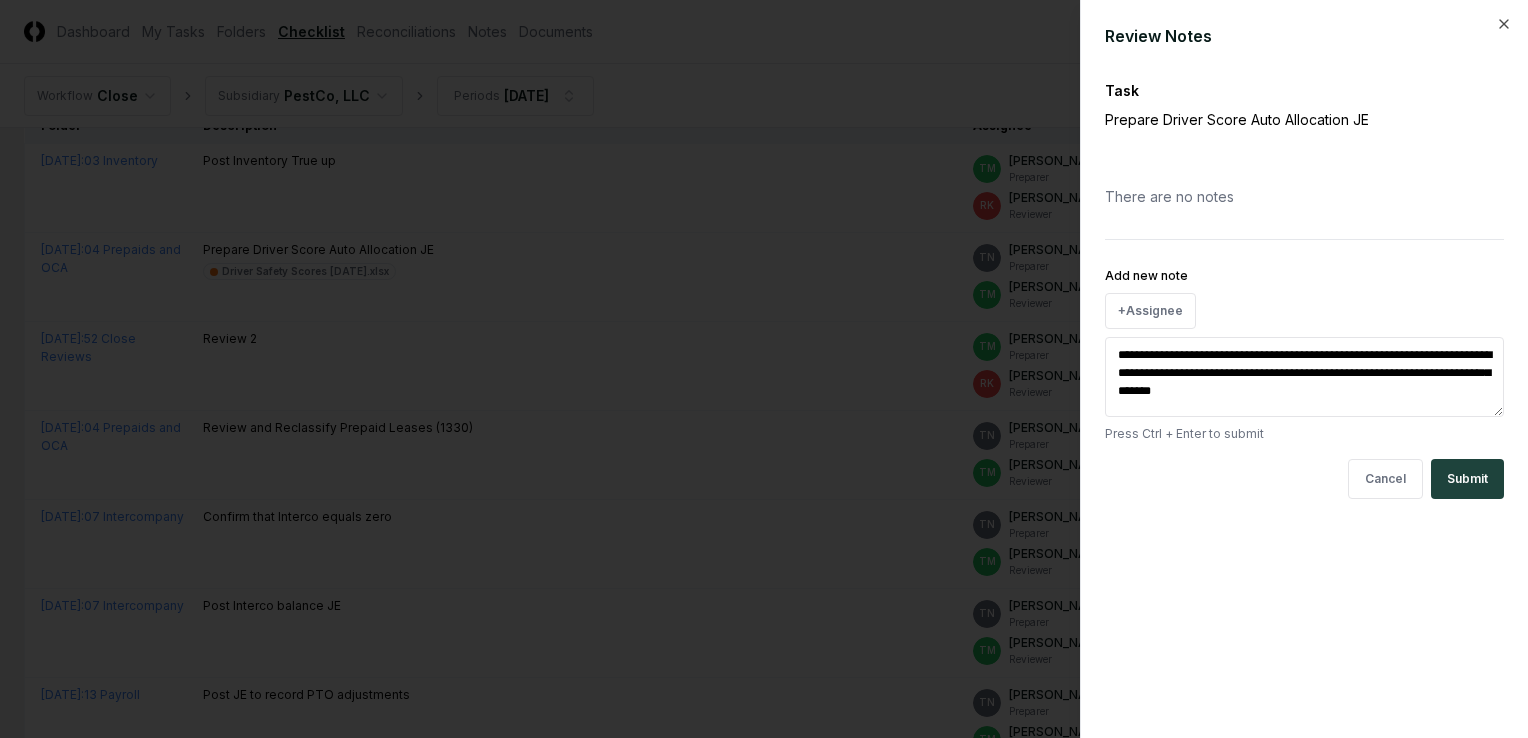 type on "**********" 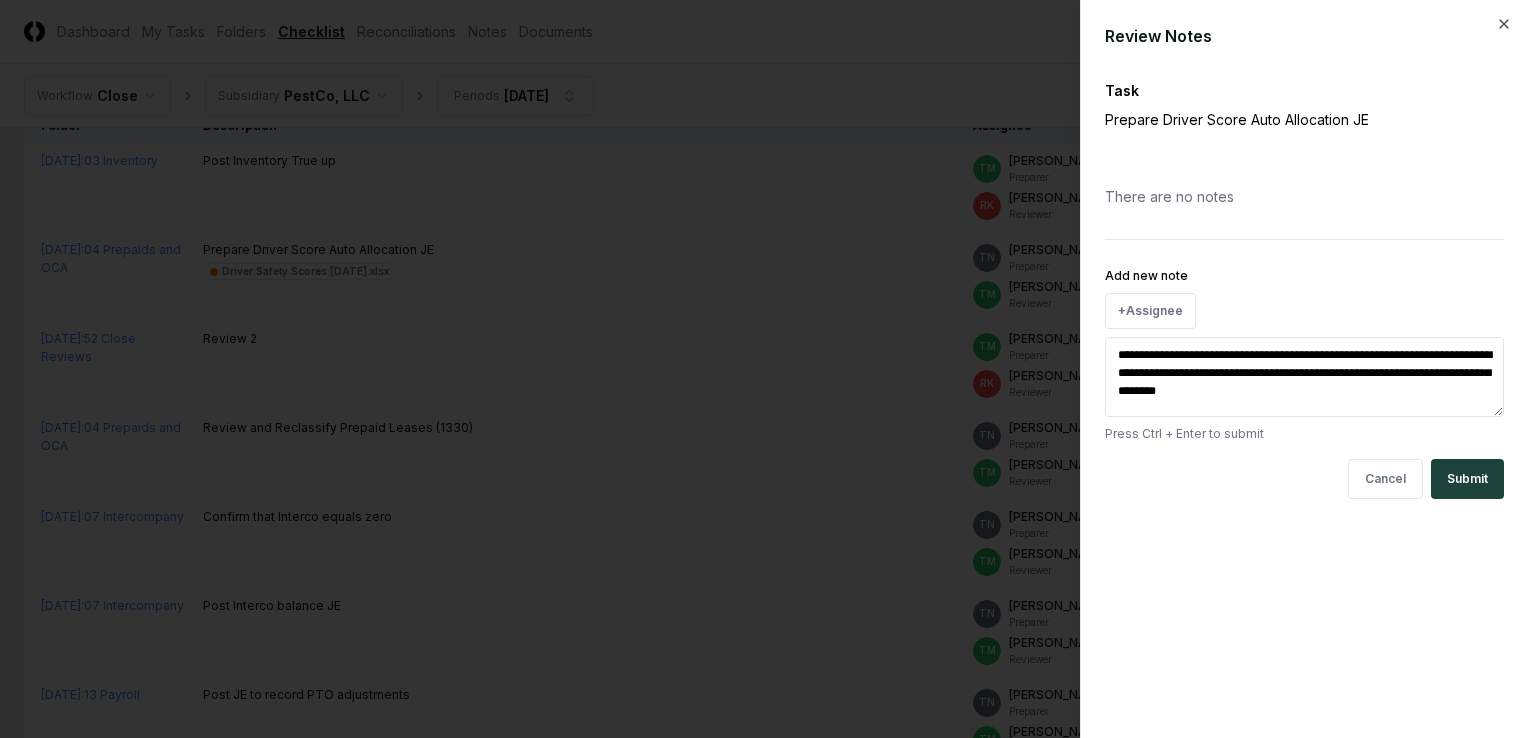 click on "**********" at bounding box center (1304, 377) 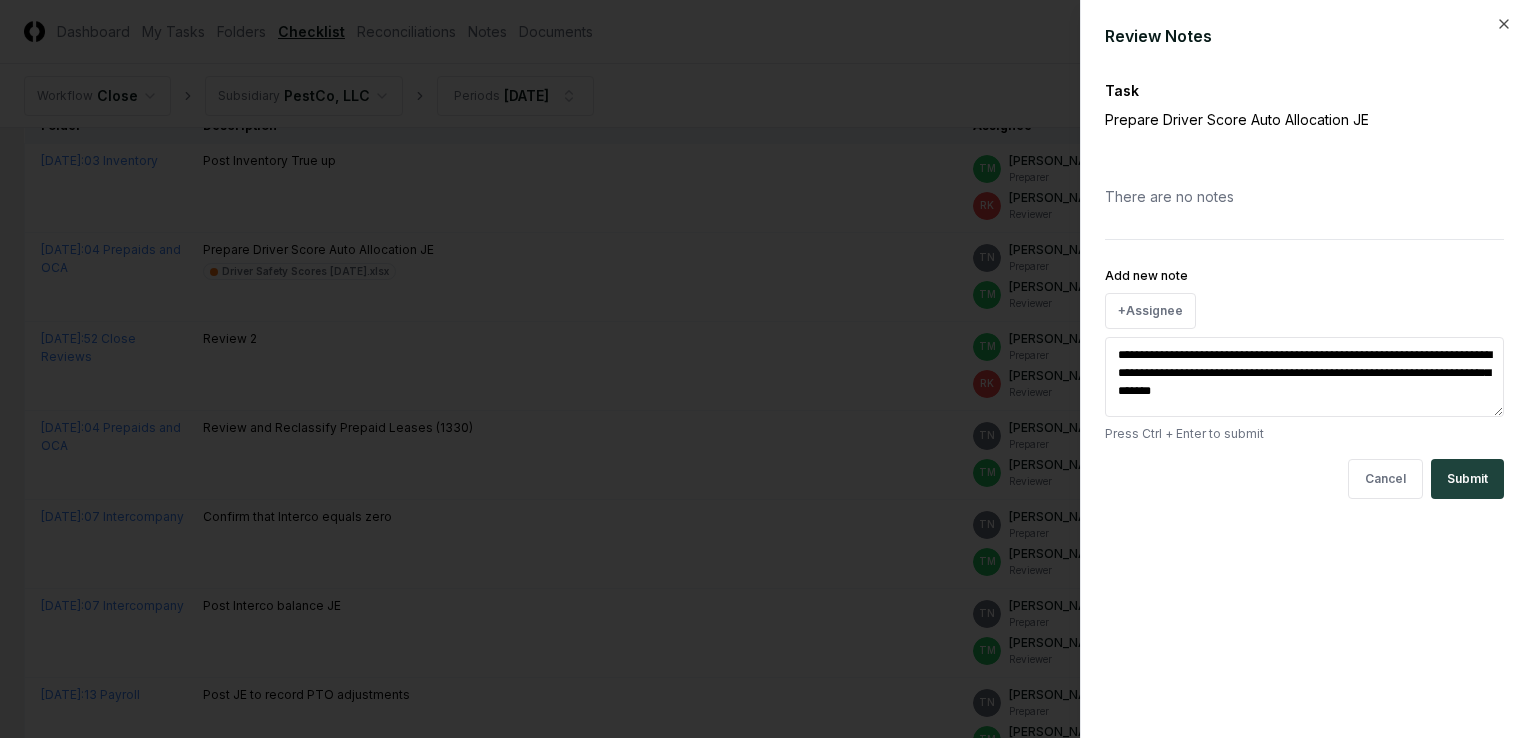 type on "**********" 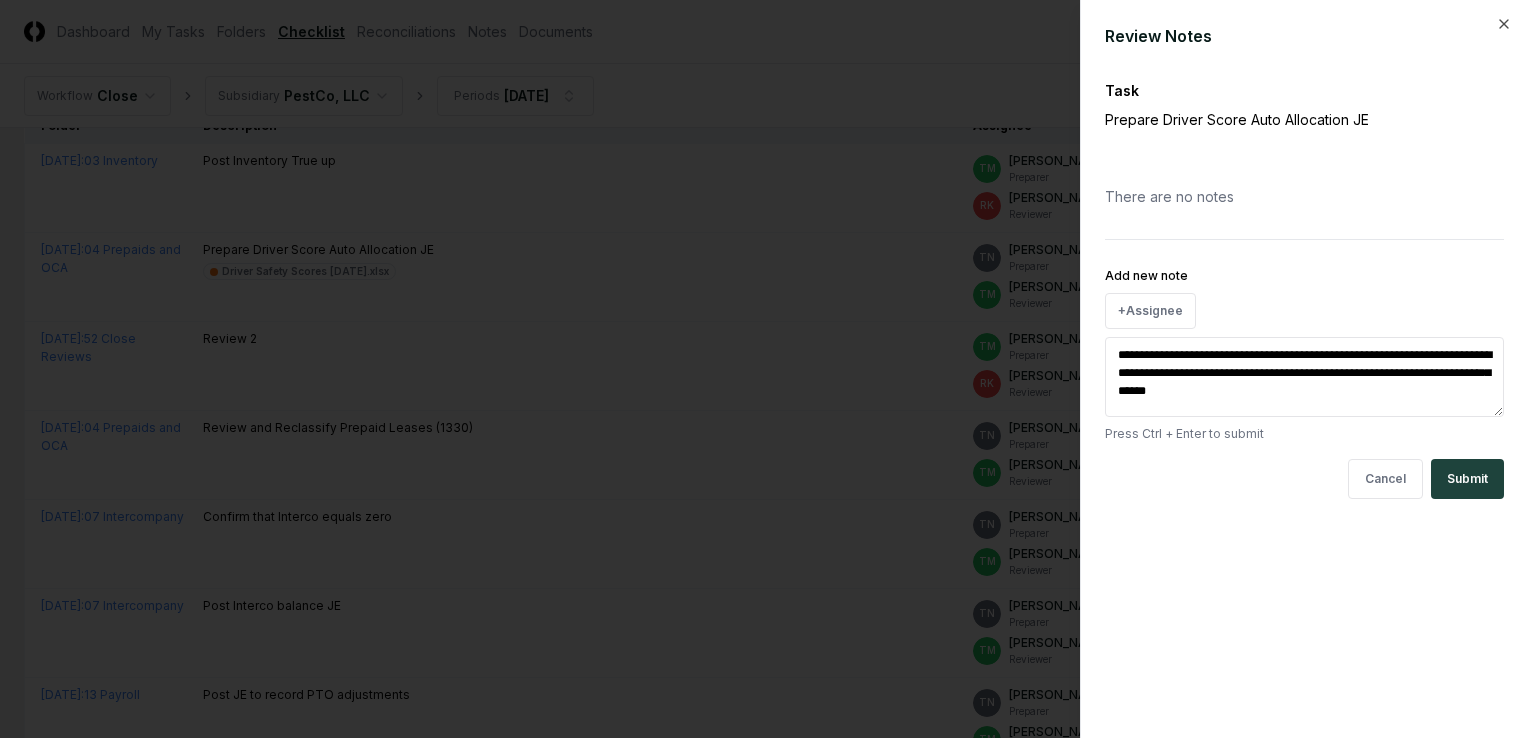 type on "**********" 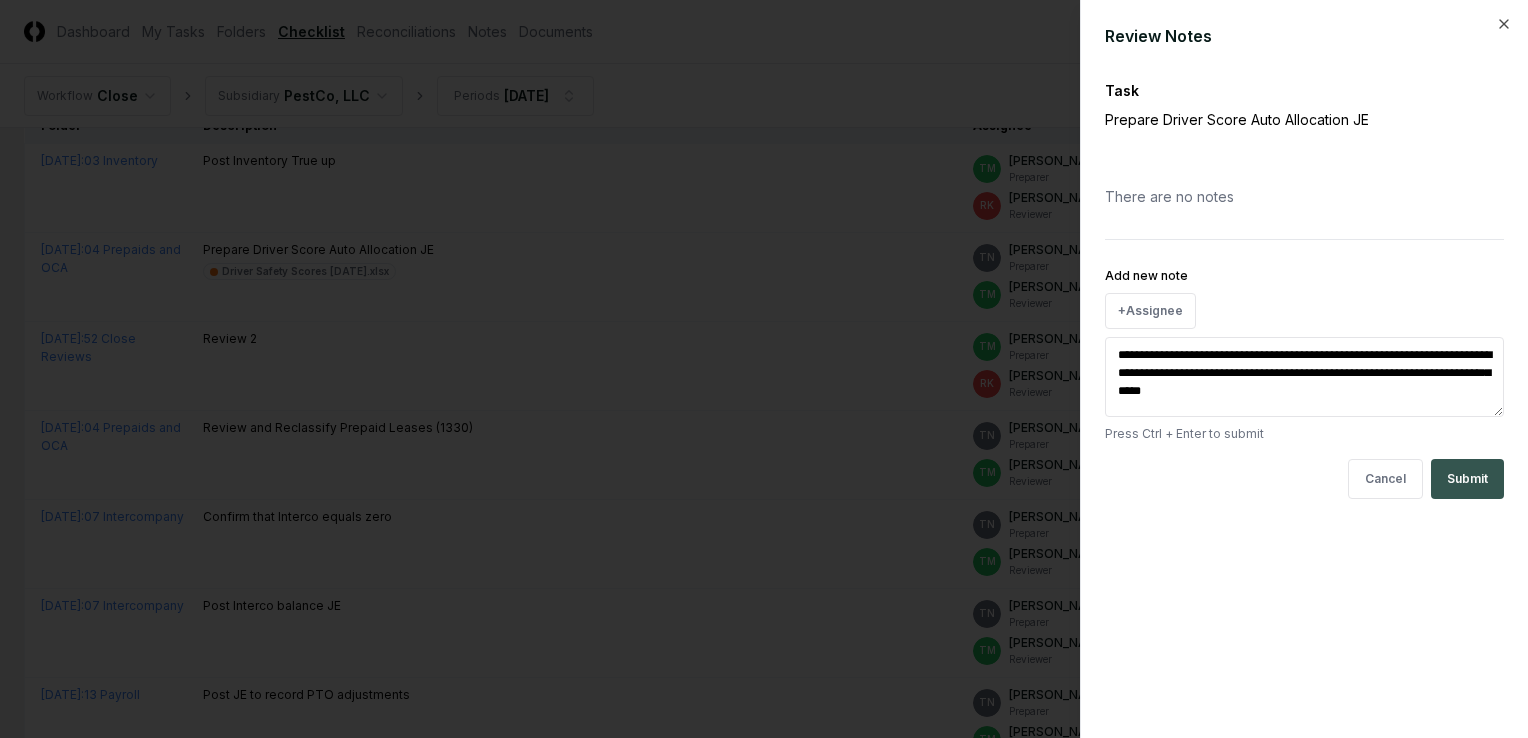 type on "**********" 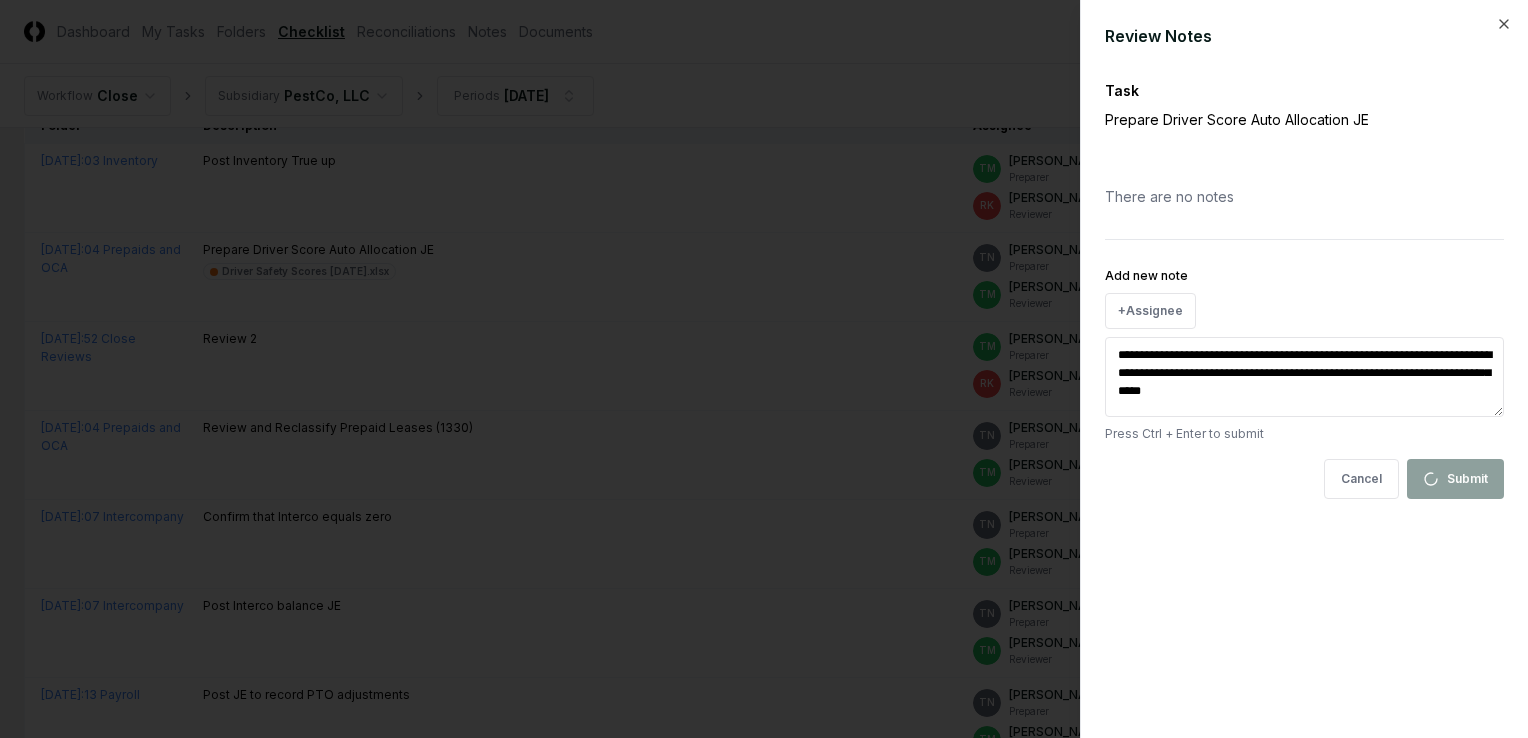 type 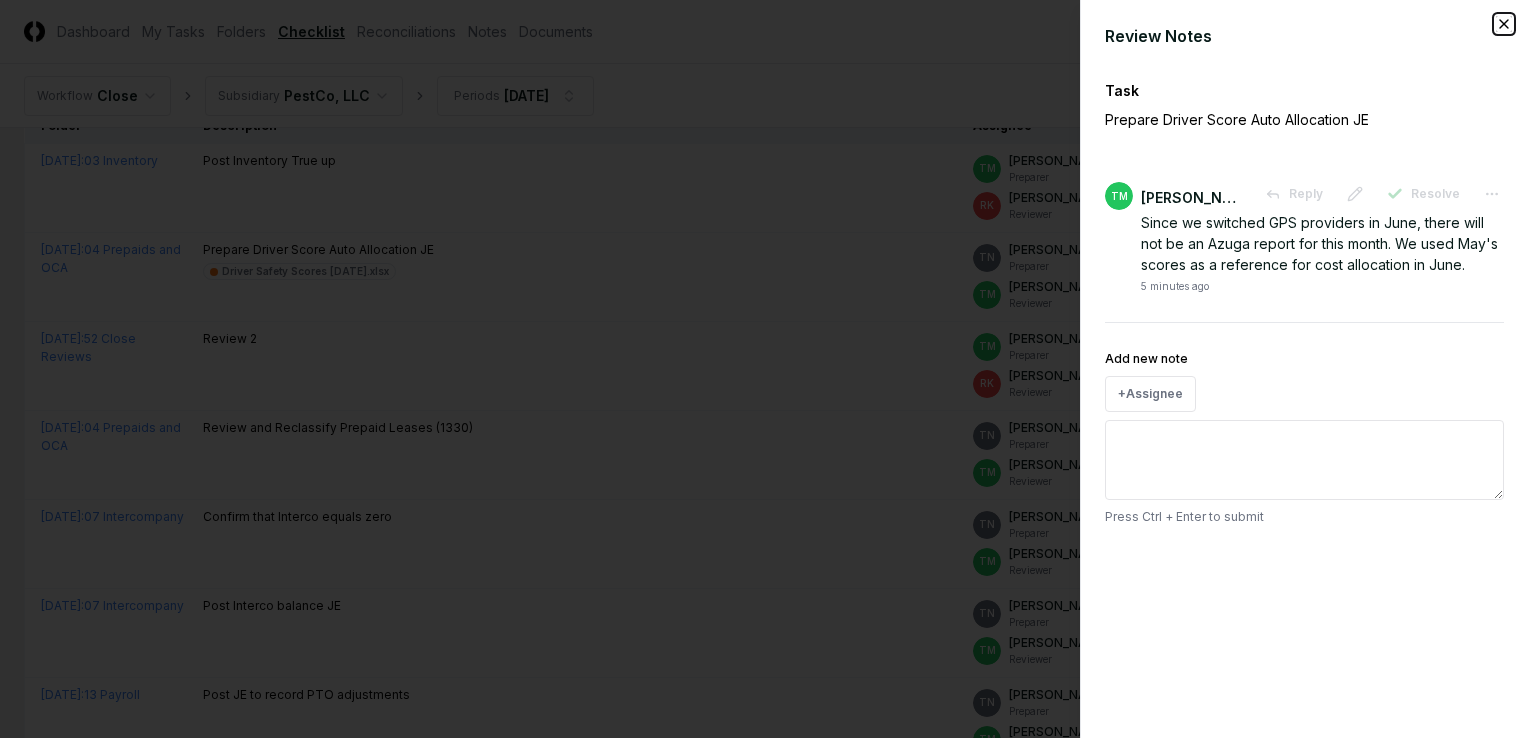 click 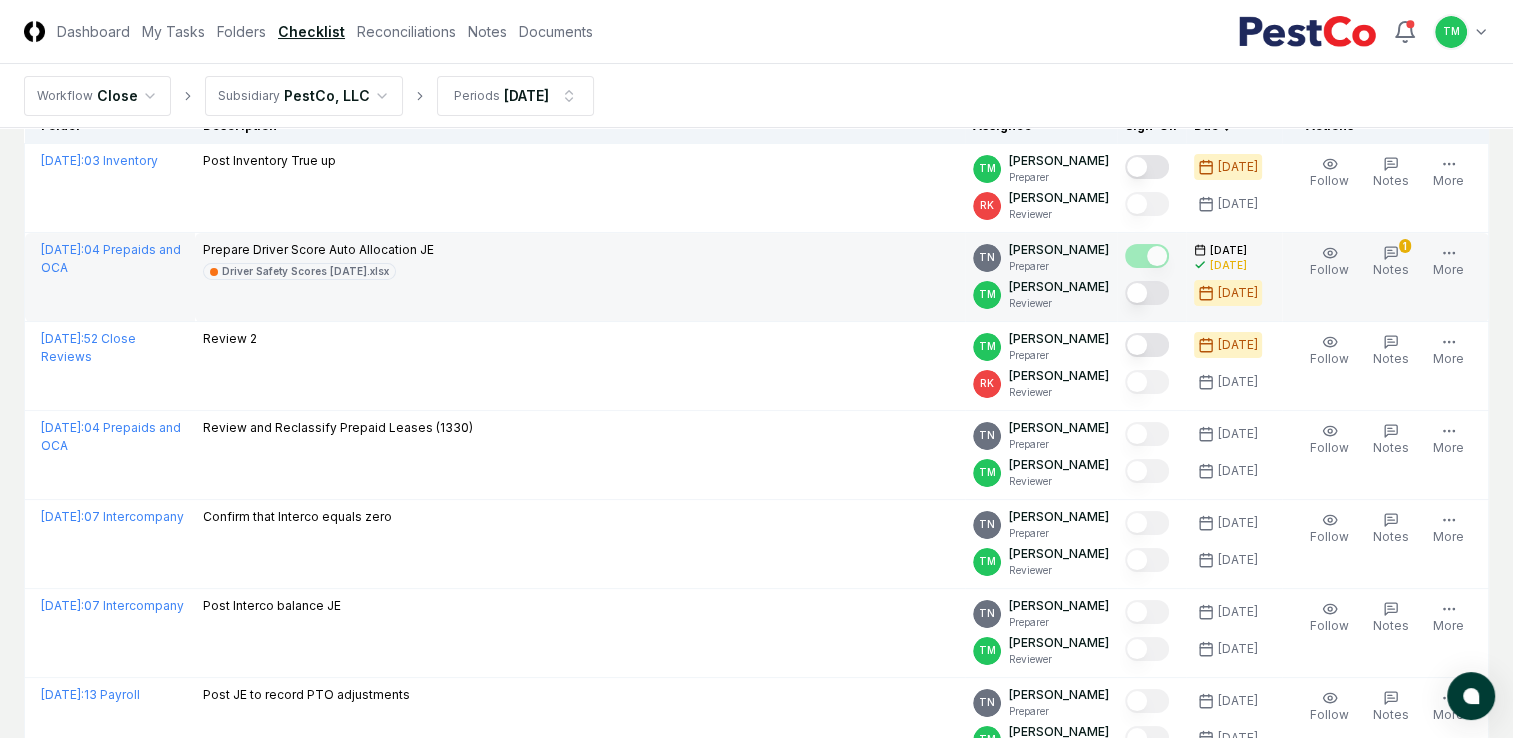 click at bounding box center [1147, 293] 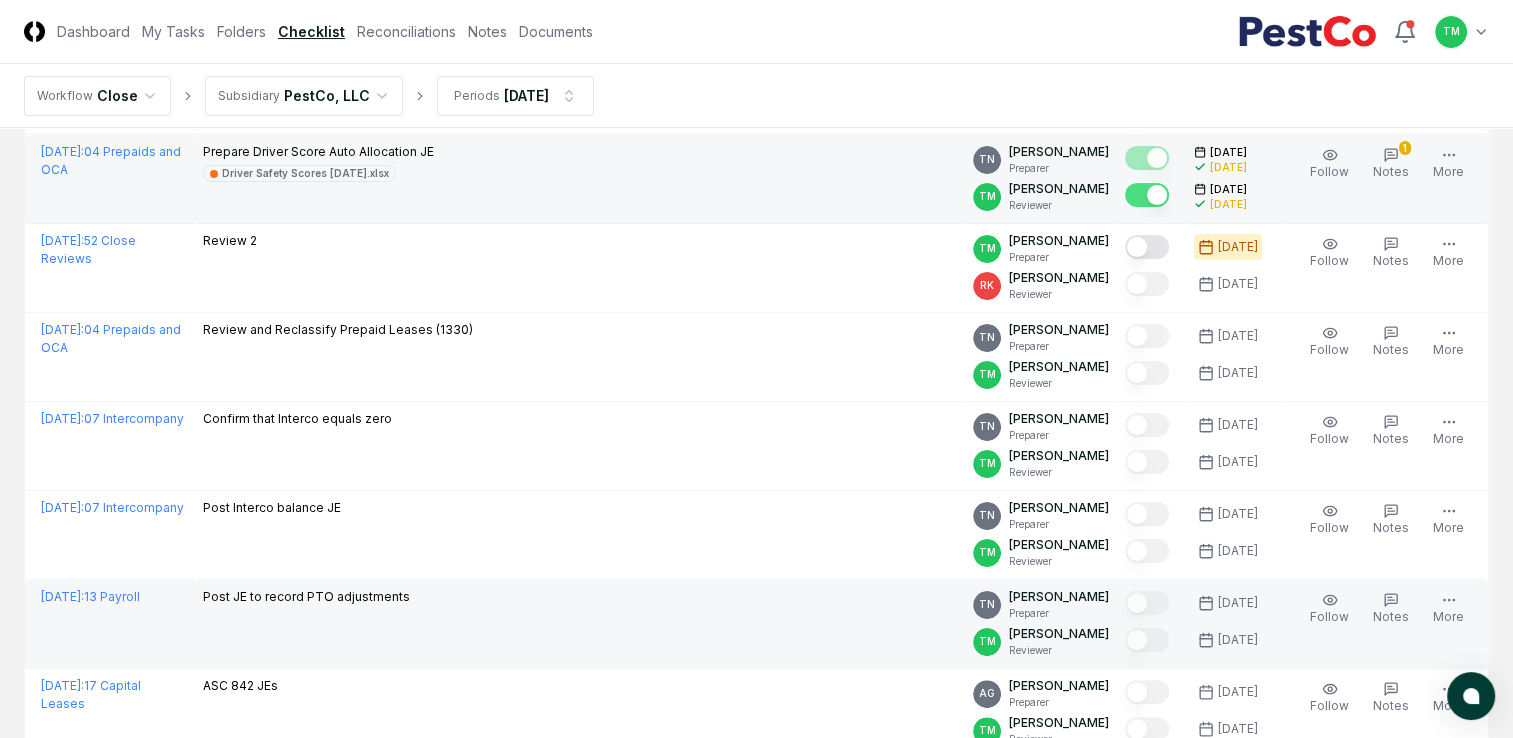 scroll, scrollTop: 200, scrollLeft: 0, axis: vertical 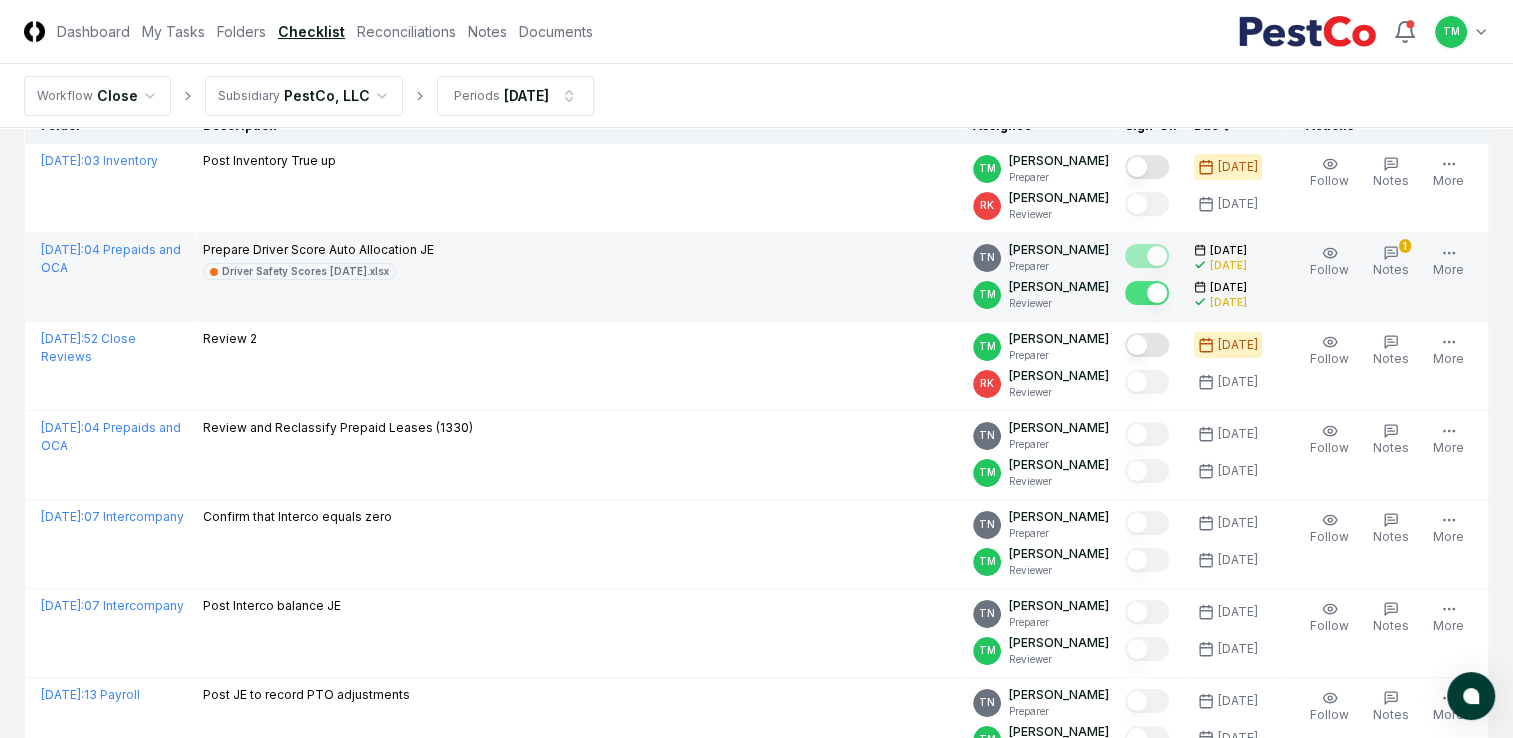 click on "CloseCore Dashboard My Tasks Folders Checklist Reconciliations Notes Documents Toggle navigation menu   TM Toggle user menu Workflow Close Subsidiary PestCo, LLC Periods [DATE] Cancel Reassign [DATE] Checklist 18 / 100 Download New  Task My Items My Open Items Ready for My Review Due [DATE] Late Has Notes Has Reminders Has Documents Blocked Unblocked Clear Filter Folder Description Assignee Sign-Off   Due Actions [DATE] :  03 Inventory Post Inventory True up TM [PERSON_NAME] Preparer [PERSON_NAME] Reviewer [DATE] [DATE] Follow Notes Upload Reminder Duplicate Edit Task More [DATE] :  04 Prepaids and OCA Prepare Driver Score Auto Allocation JE Driver Safety Scores [DATE].xlsx TN [PERSON_NAME] Preparer TM [PERSON_NAME] Reviewer [DATE] [DATE] [DATE] [DATE] Follow 1 Notes 1 Upload Reminder Duplicate Edit Task More [DATE] :  52 Close Reviews Review 2 TM [PERSON_NAME] Preparer [PERSON_NAME] Reviewer [DATE] [DATE] Follow Notes Upload Reminder Duplicate More" at bounding box center (756, 845) 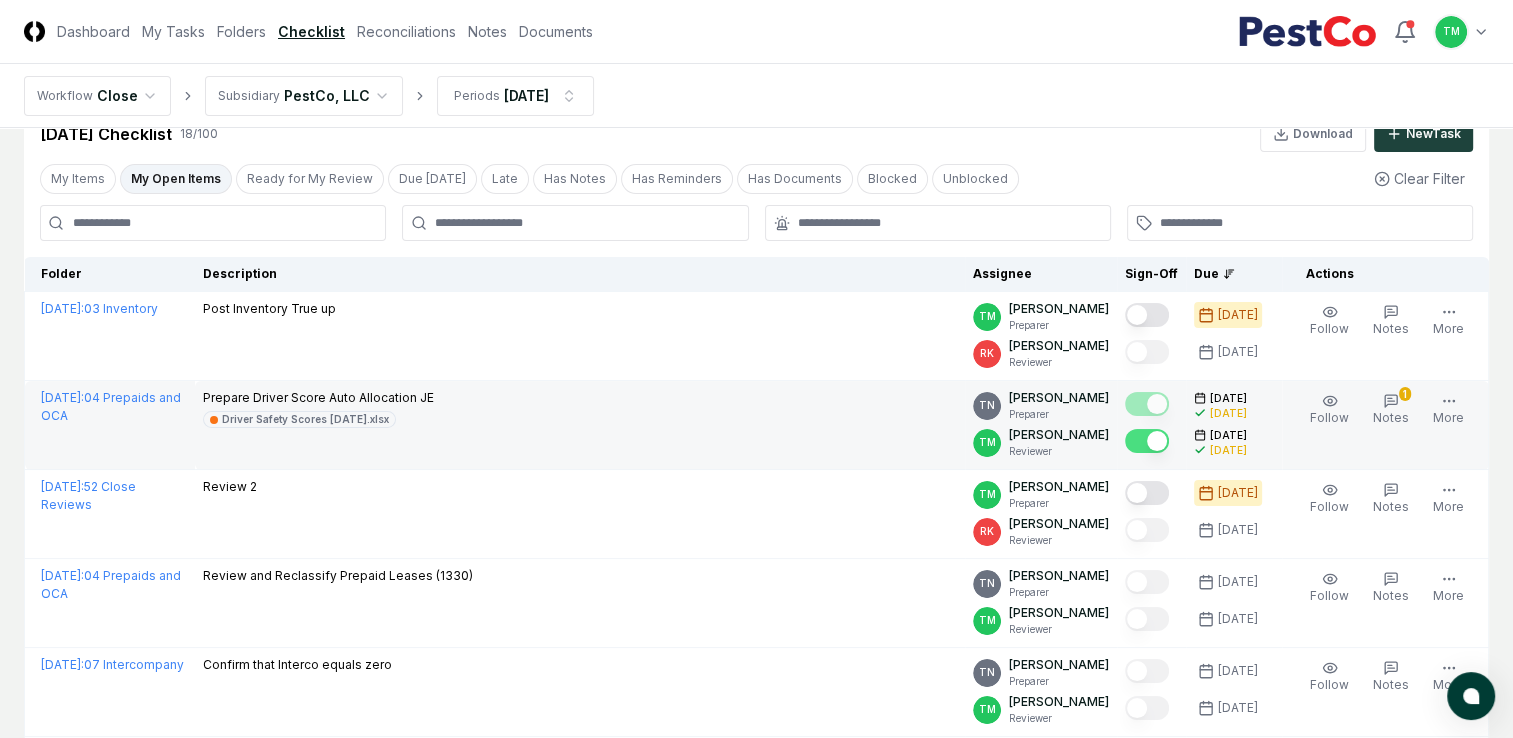 scroll, scrollTop: 100, scrollLeft: 0, axis: vertical 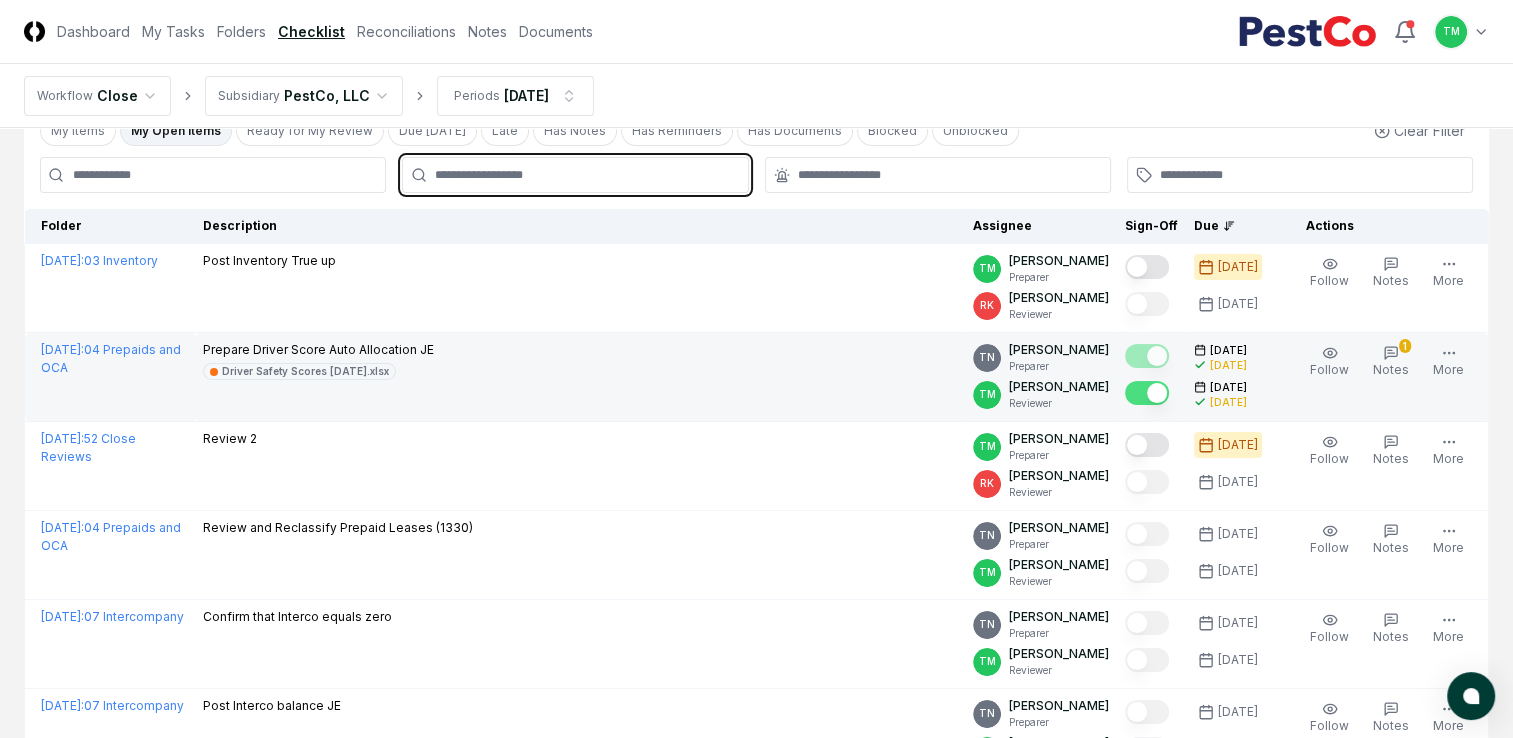 click at bounding box center (585, 175) 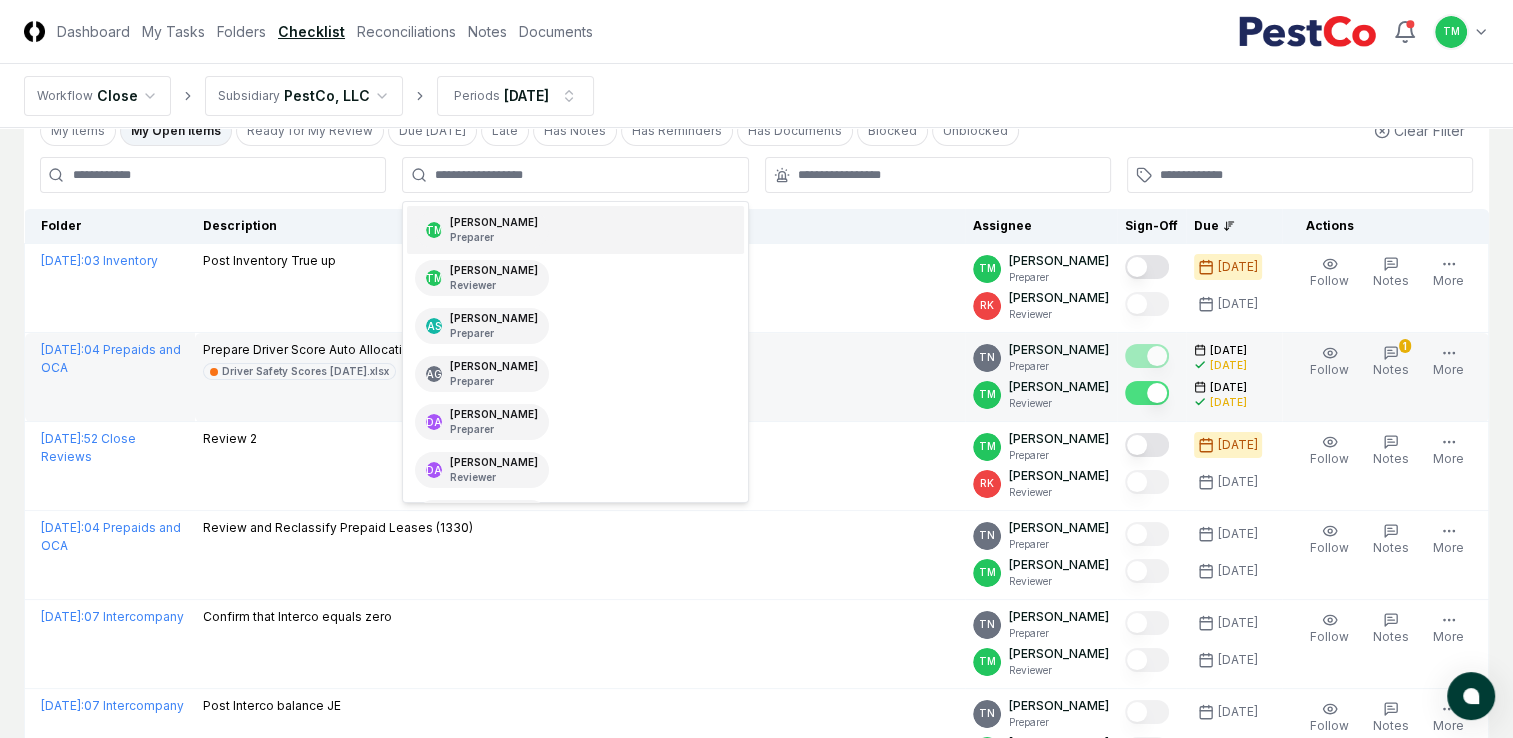 click on "CloseCore Dashboard My Tasks Folders Checklist Reconciliations Notes Documents Toggle navigation menu   TM Toggle user menu Workflow Close Subsidiary PestCo, LLC Periods [DATE] Cancel Reassign [DATE] Checklist 18 / 100 Download New  Task My Items My Open Items Ready for My Review Due [DATE] Late Has Notes Has Reminders Has Documents Blocked Unblocked Clear Filter TM [PERSON_NAME] Preparer TM [PERSON_NAME] Reviewer AS [PERSON_NAME] Preparer AG [PERSON_NAME] Preparer DA [PERSON_NAME] Preparer DA [PERSON_NAME] Reviewer JA [PERSON_NAME] Preparer RV [PERSON_NAME] Reviewer RV [PERSON_NAME] Preparer [PERSON_NAME] Reviewer TD Team DPO Preparer TN [PERSON_NAME] Preparer TN [PERSON_NAME] Reviewer VS [PERSON_NAME] Reviewer VS [PERSON_NAME] Preparer Folder Description Assignee Sign-Off   Due Actions [DATE] :  03 Inventory Post Inventory True up TM [PERSON_NAME] Preparer [PERSON_NAME] Reviewer [DATE] [DATE] Follow Notes Upload Reminder Duplicate Edit Task More [DATE] :  TN" at bounding box center (756, 945) 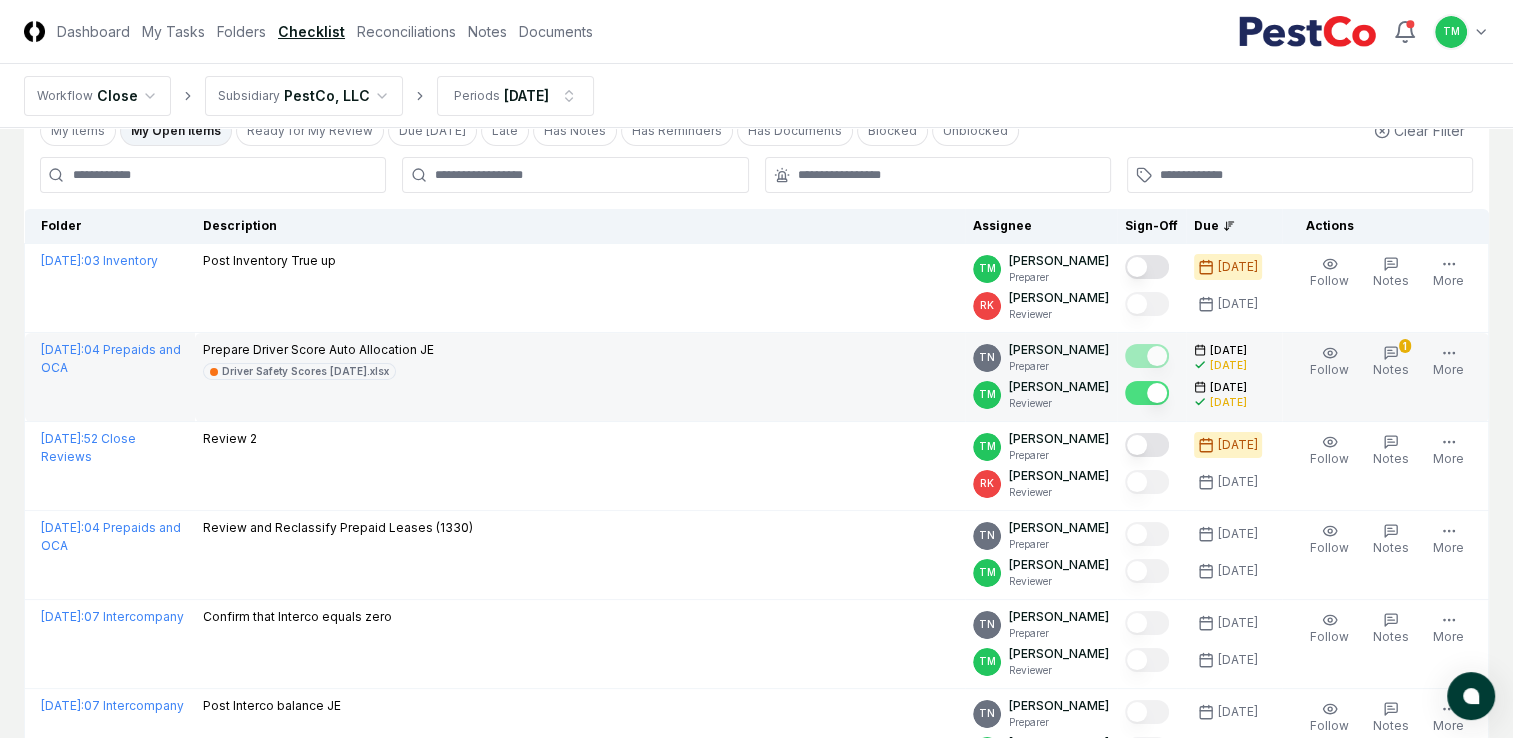 click on "My Open Items" at bounding box center (176, 131) 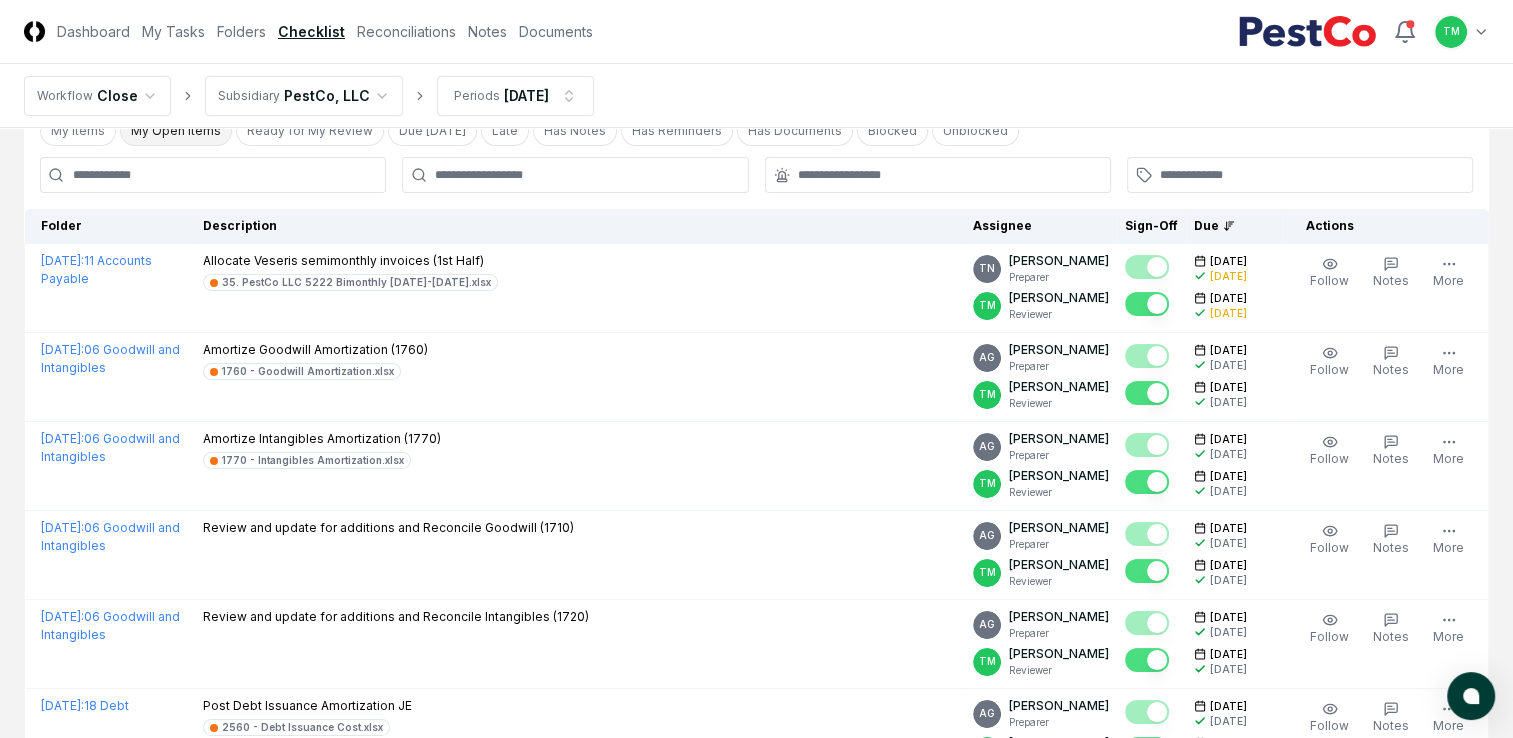 click on "My Open Items" at bounding box center [176, 131] 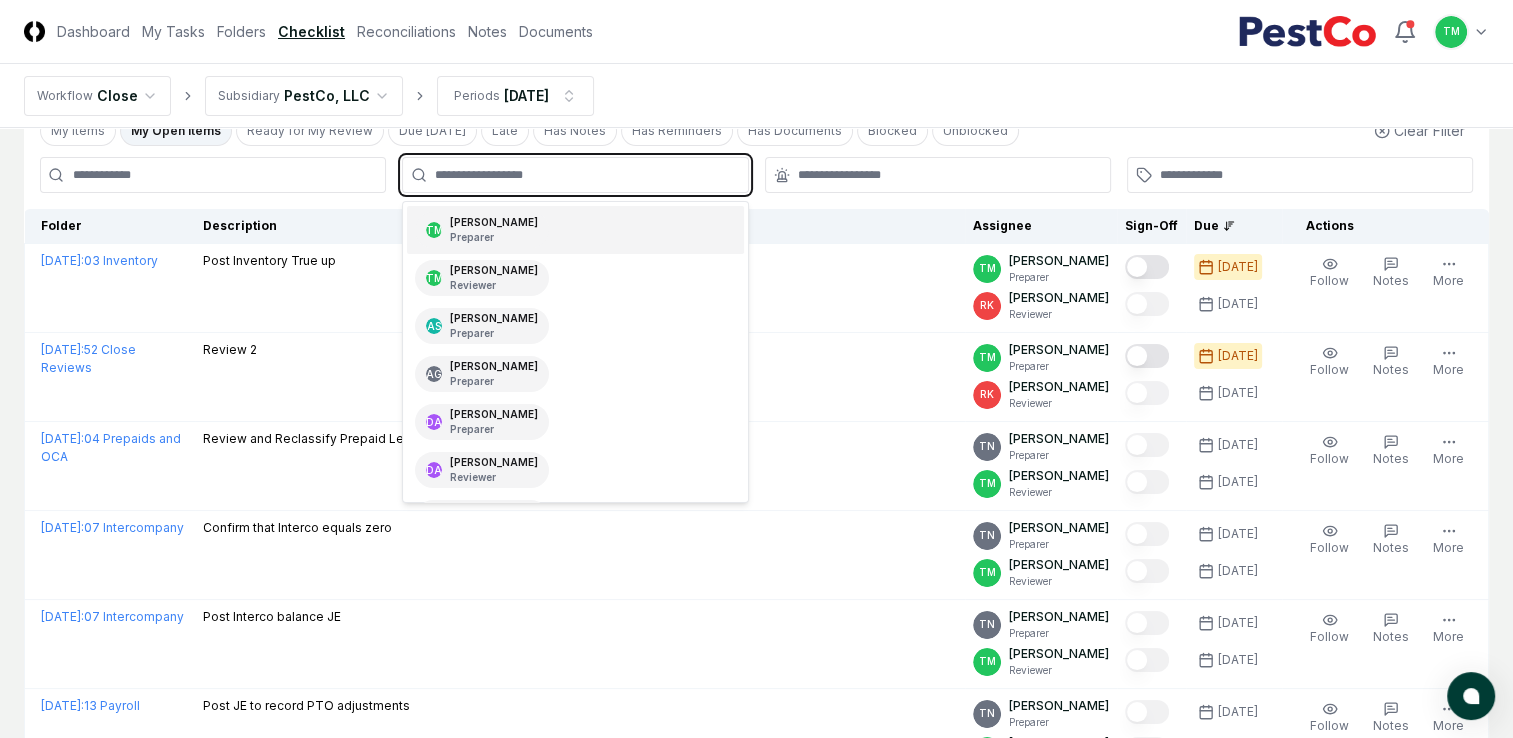 click at bounding box center [585, 175] 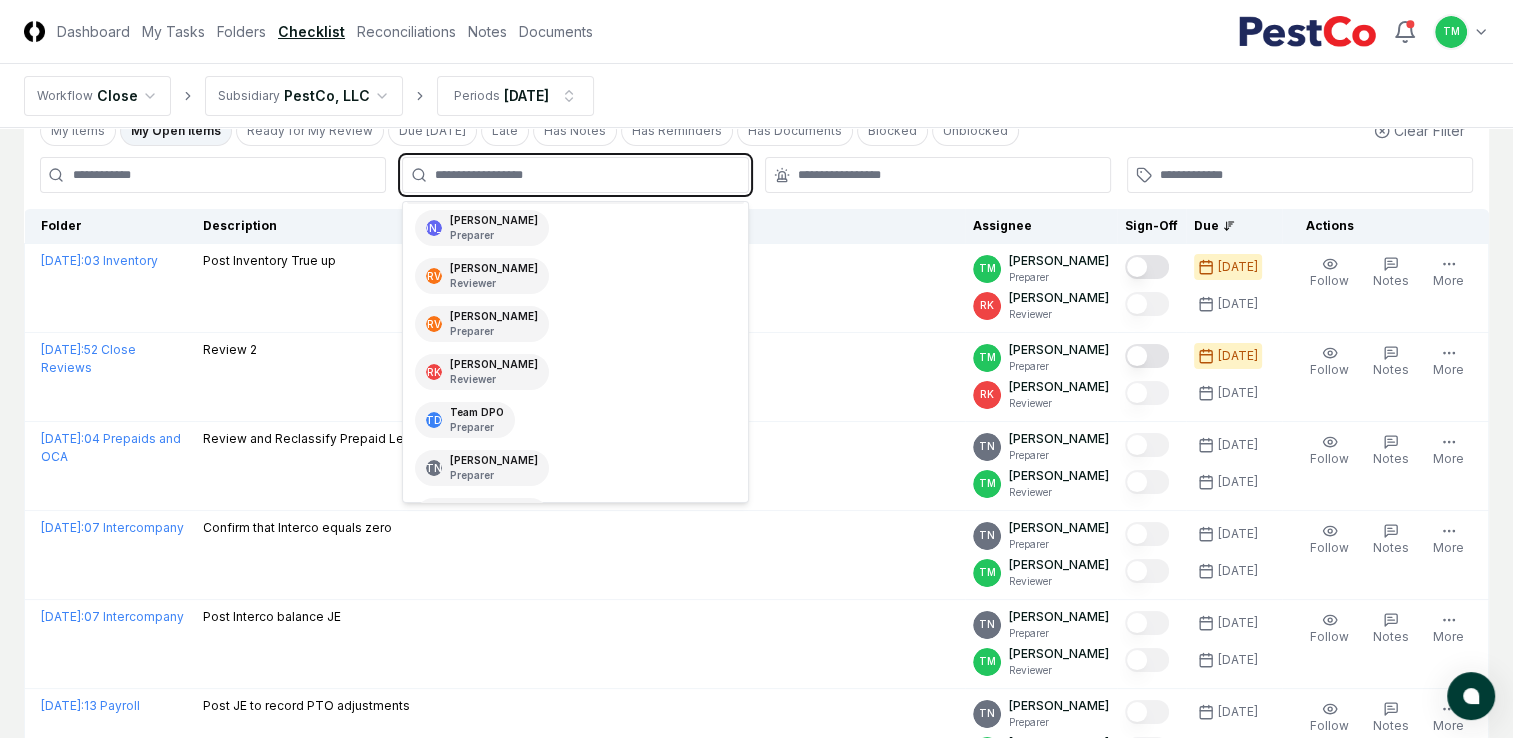 scroll, scrollTop: 400, scrollLeft: 0, axis: vertical 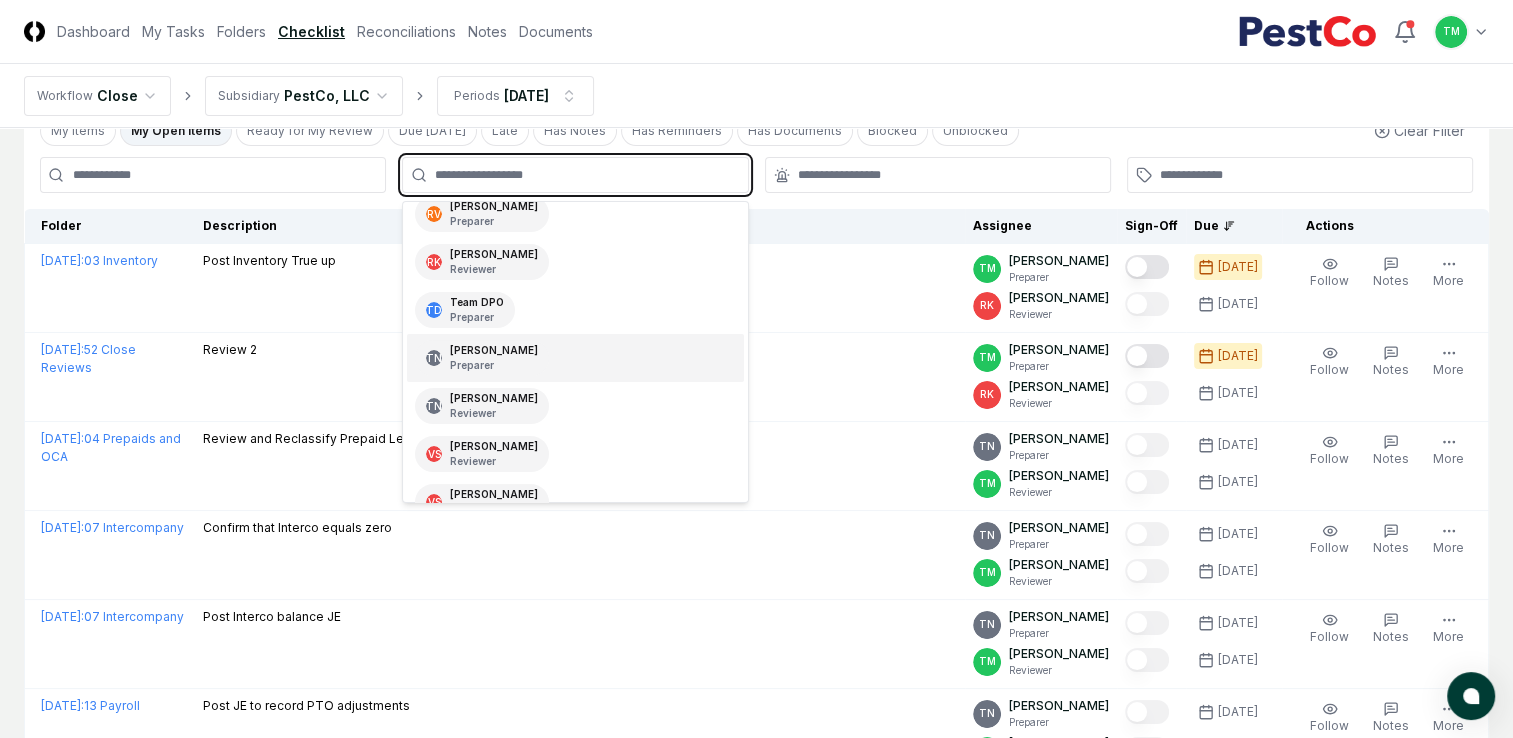 drag, startPoint x: 514, startPoint y: 349, endPoint x: 509, endPoint y: 365, distance: 16.763054 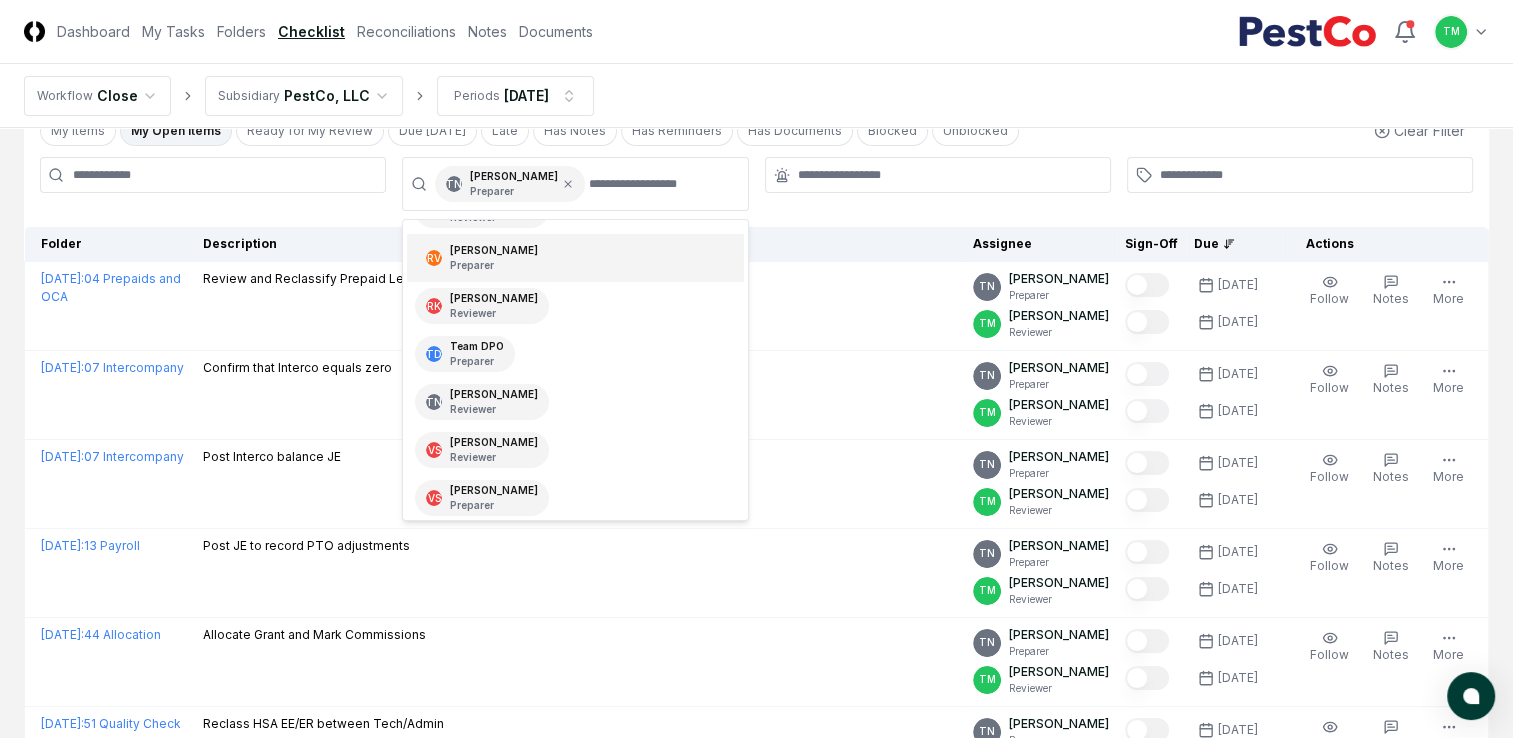 click on "CloseCore Dashboard My Tasks Folders Checklist Reconciliations Notes Documents Toggle navigation menu   TM Toggle user menu Workflow Close Subsidiary PestCo, LLC Periods [DATE] Cancel Reassign [DATE] Checklist 8 / 100 Download New  Task My Items My Open Items Ready for My Review Due [DATE] Late Has Notes Has Reminders Has Documents Blocked Unblocked Clear Filter TN [PERSON_NAME] Preparer TM [PERSON_NAME] Preparer TM [PERSON_NAME] Reviewer AS [PERSON_NAME] Preparer AG [PERSON_NAME] Preparer DA [PERSON_NAME] Preparer DA [PERSON_NAME] Reviewer JA [PERSON_NAME] Preparer RV [PERSON_NAME] Reviewer RV [PERSON_NAME] Preparer [PERSON_NAME] Reviewer TD Team DPO Preparer TN [PERSON_NAME] Reviewer VS [PERSON_NAME] Reviewer VS [PERSON_NAME] Preparer Folder Description Assignee Sign-Off   Due Actions [DATE] :  04 Prepaids and OCA Review and Reclassify Prepaid Leases (1330) TN [PERSON_NAME] Preparer TM [PERSON_NAME] Reviewer [DATE] [DATE] Follow Notes Upload Reminder Duplicate More" at bounding box center (756, 509) 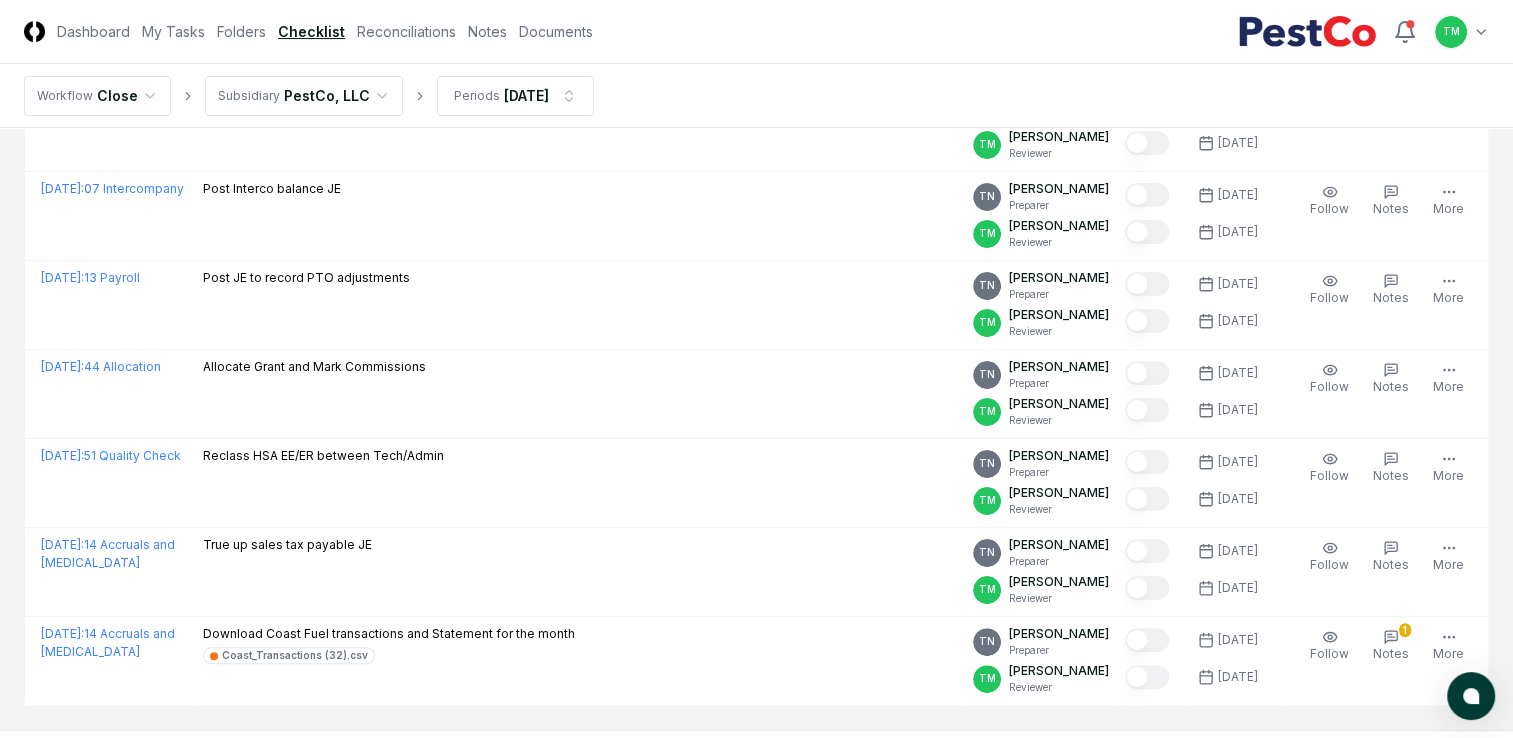 scroll, scrollTop: 476, scrollLeft: 0, axis: vertical 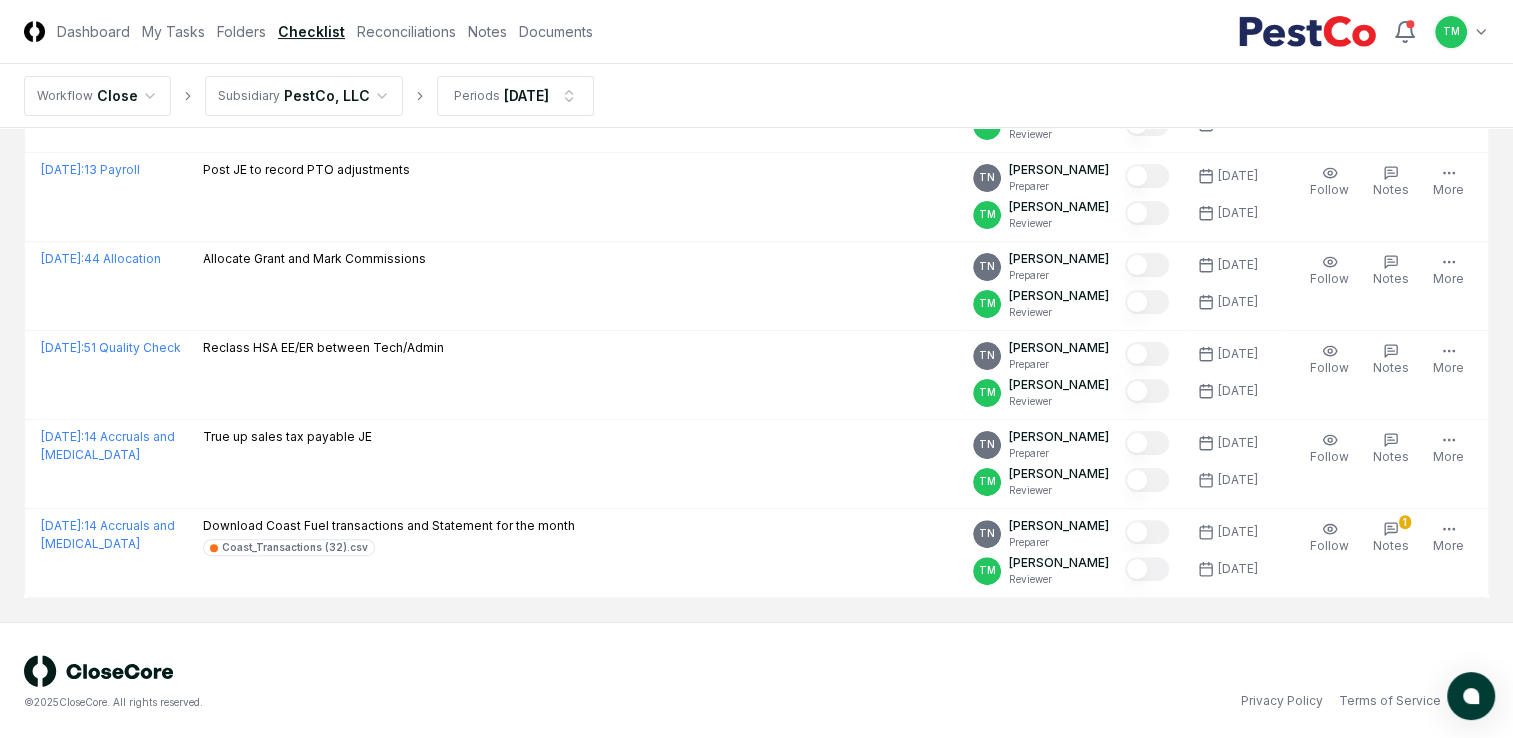 click on "CloseCore Dashboard My Tasks Folders Checklist Reconciliations Notes Documents Toggle navigation menu   TM Toggle user menu Workflow Close Subsidiary PestCo, LLC Periods [DATE] Cancel Reassign [DATE] Checklist 8 / 100 Download New  Task My Items My Open Items Ready for My Review Due [DATE] Late Has Notes Has Reminders Has Documents Blocked Unblocked Clear Filter TN [PERSON_NAME] Preparer Folder Description Assignee Sign-Off   Due Actions [DATE] :  04 Prepaids and OCA Review and Reclassify Prepaid Leases (1330) TN [PERSON_NAME] Preparer TM [PERSON_NAME] Reviewer [DATE] [DATE] Follow Notes Upload Reminder Duplicate Edit Task More [DATE] :  07 Intercompany Confirm that Interco equals zero TN [PERSON_NAME] Preparer TM [PERSON_NAME] Reviewer [DATE] [DATE] Order Follow Notes Upload Reminder Duplicate Edit Task More [DATE] :  07 Intercompany Post Interco balance JE TN [PERSON_NAME] Preparer TM [PERSON_NAME] Reviewer [DATE] [DATE] Order Follow Notes Upload Reminder More" at bounding box center [756, 133] 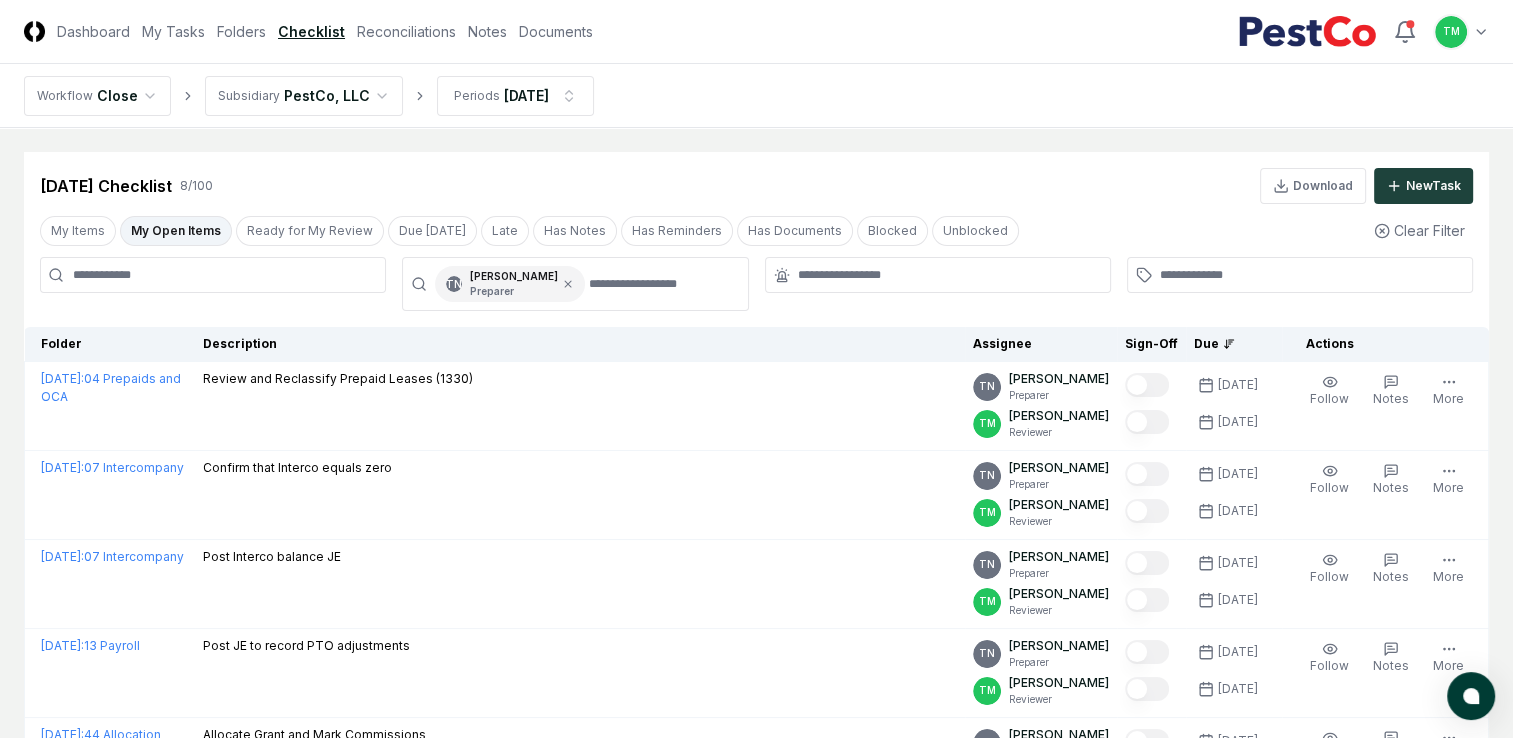 drag, startPoint x: 552, startPoint y: 283, endPoint x: 541, endPoint y: 289, distance: 12.529964 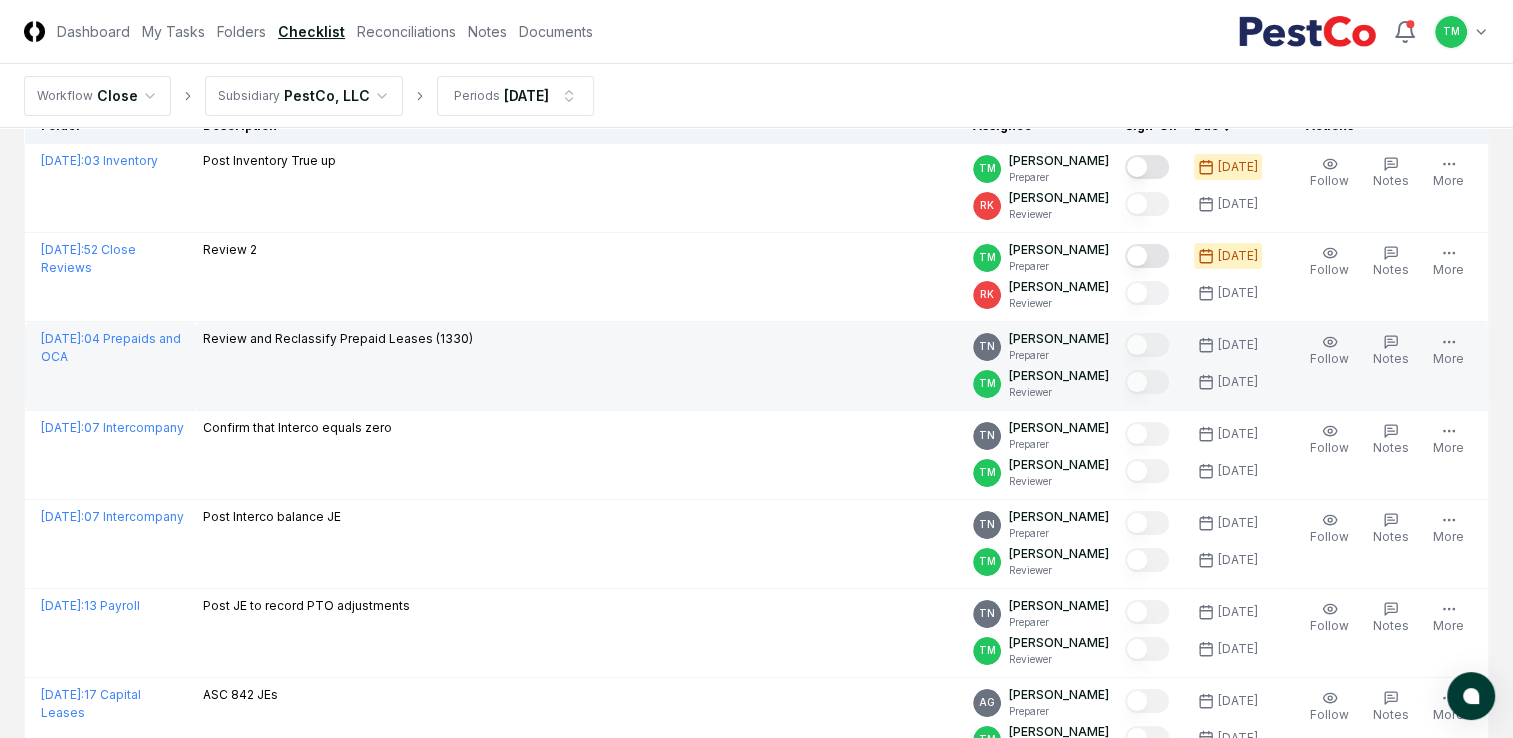 scroll, scrollTop: 0, scrollLeft: 0, axis: both 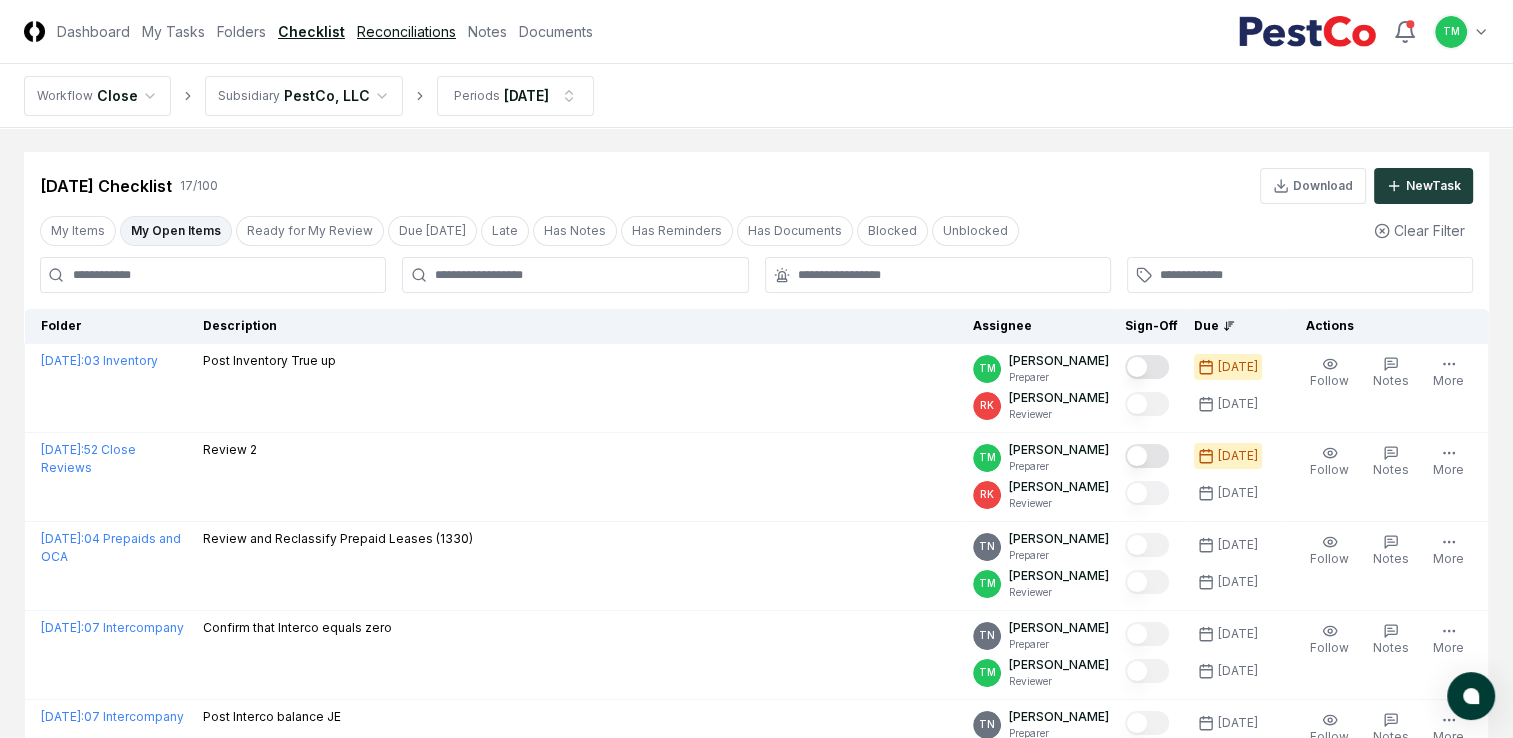 click on "Reconciliations" at bounding box center [406, 31] 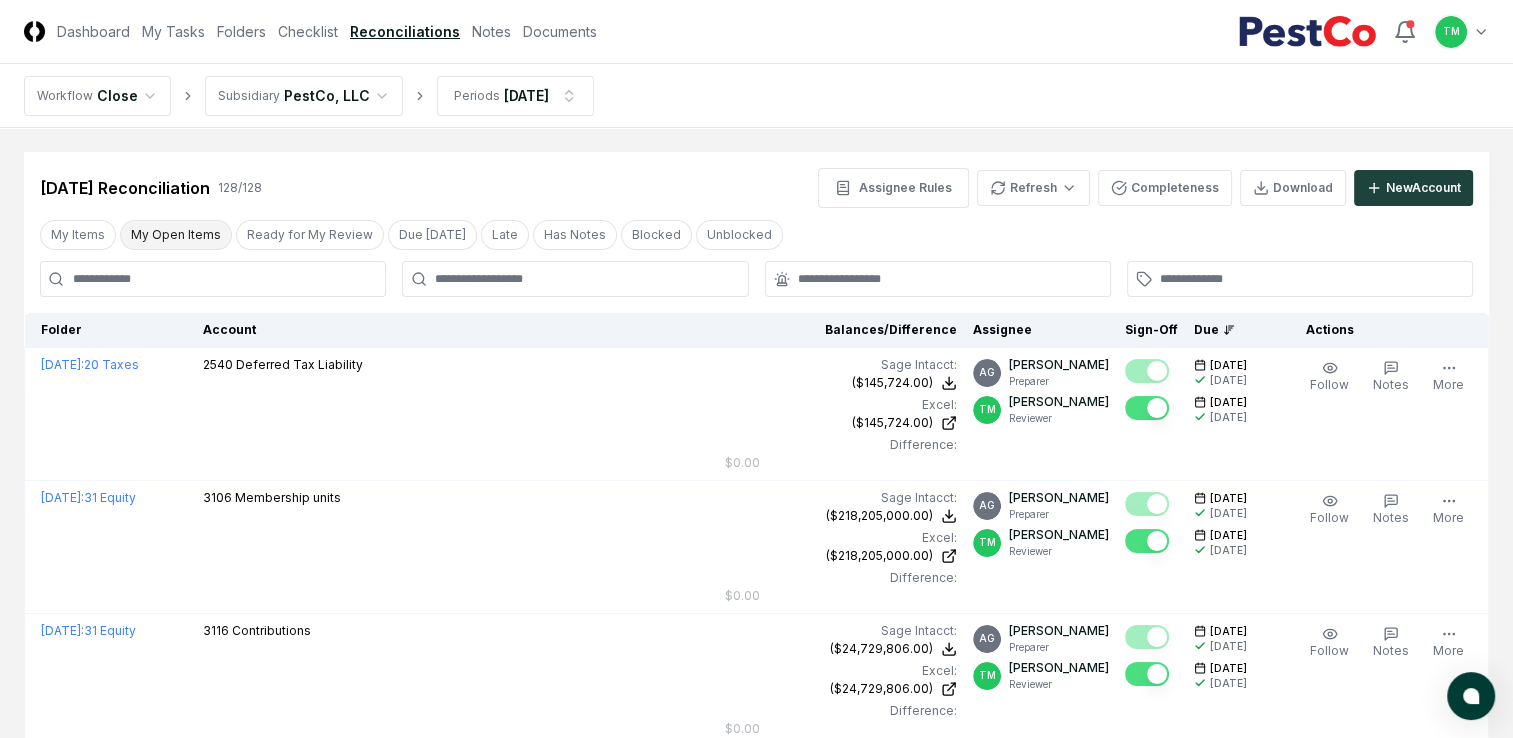 click on "My Open Items" at bounding box center [176, 235] 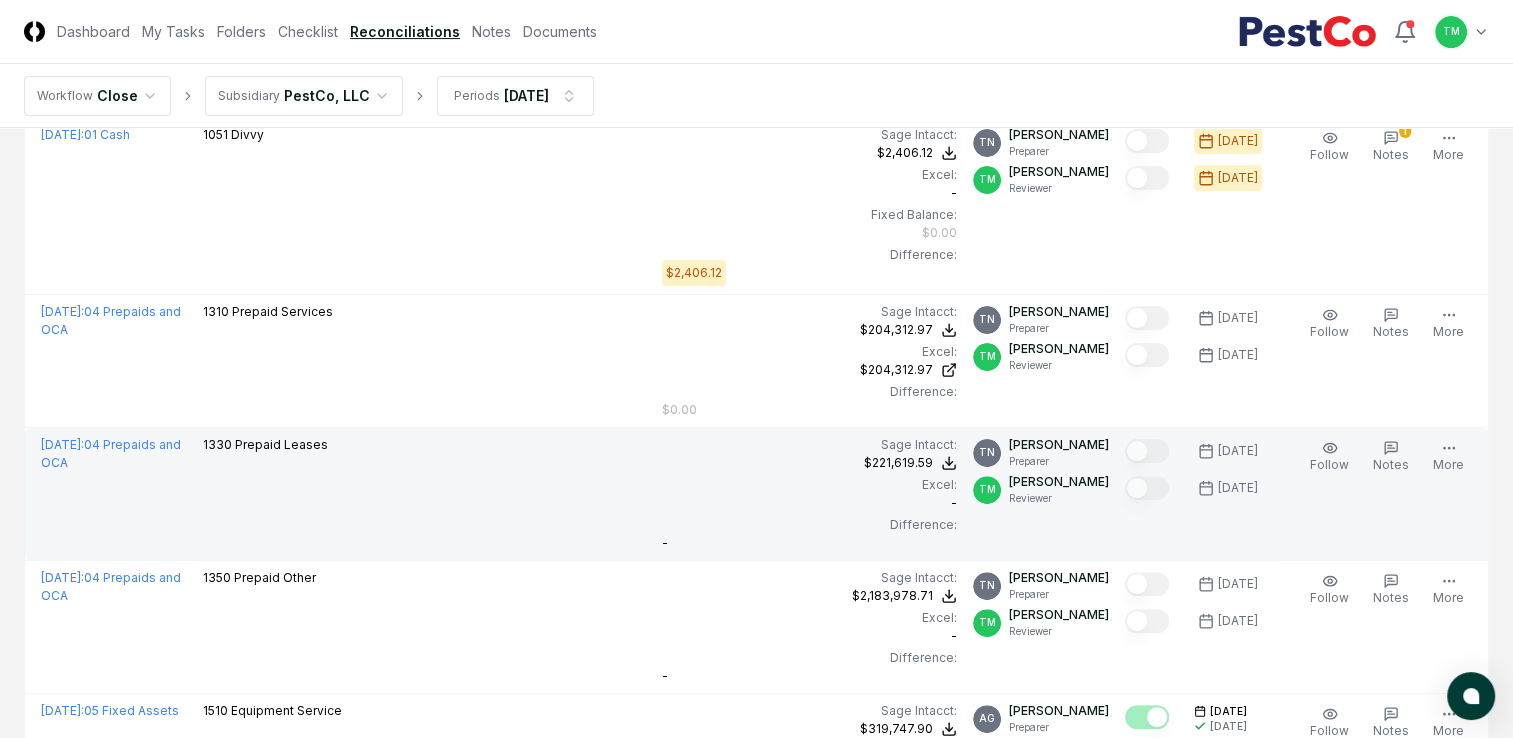 scroll, scrollTop: 700, scrollLeft: 0, axis: vertical 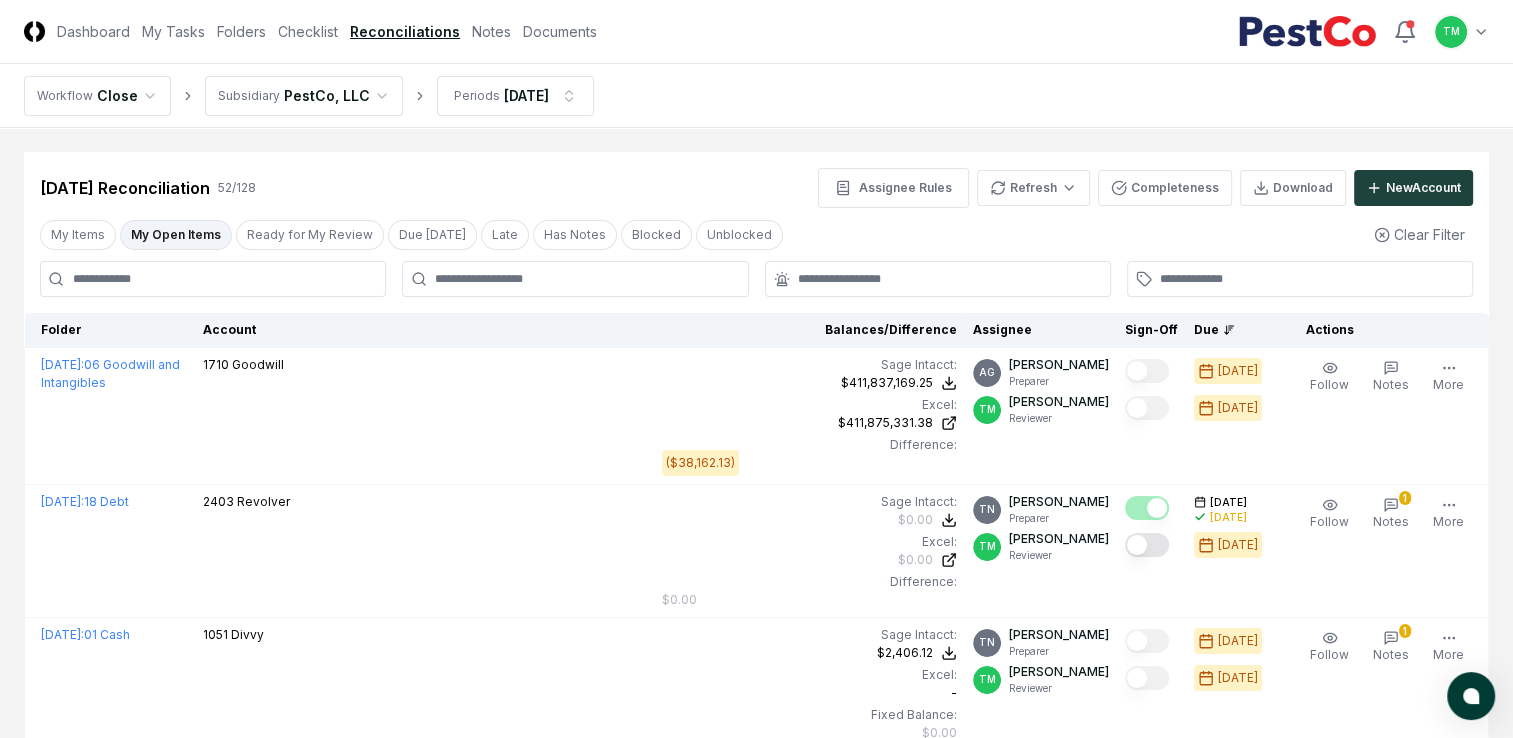drag, startPoint x: 288, startPoint y: 26, endPoint x: 272, endPoint y: 82, distance: 58.24088 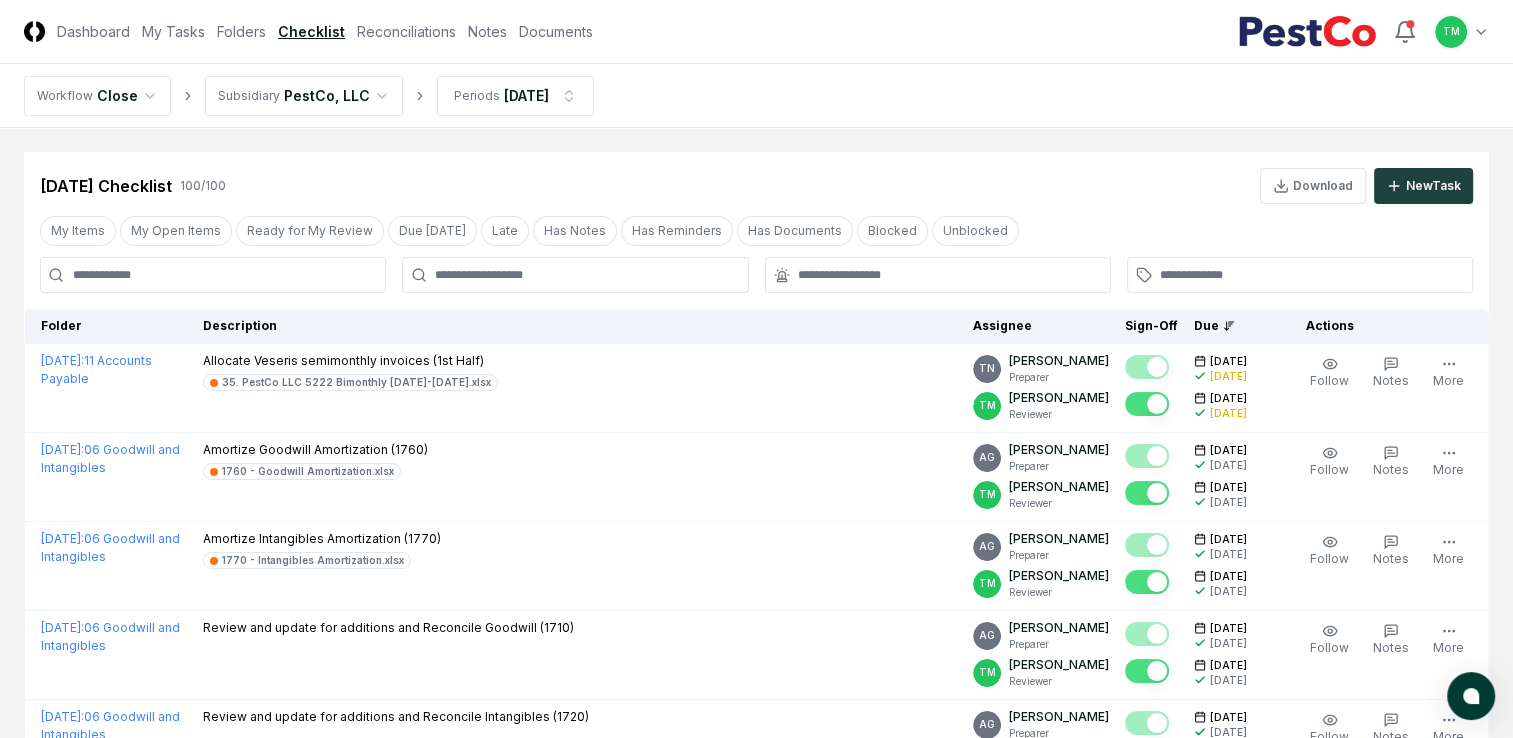 click on "My Open Items" at bounding box center [176, 231] 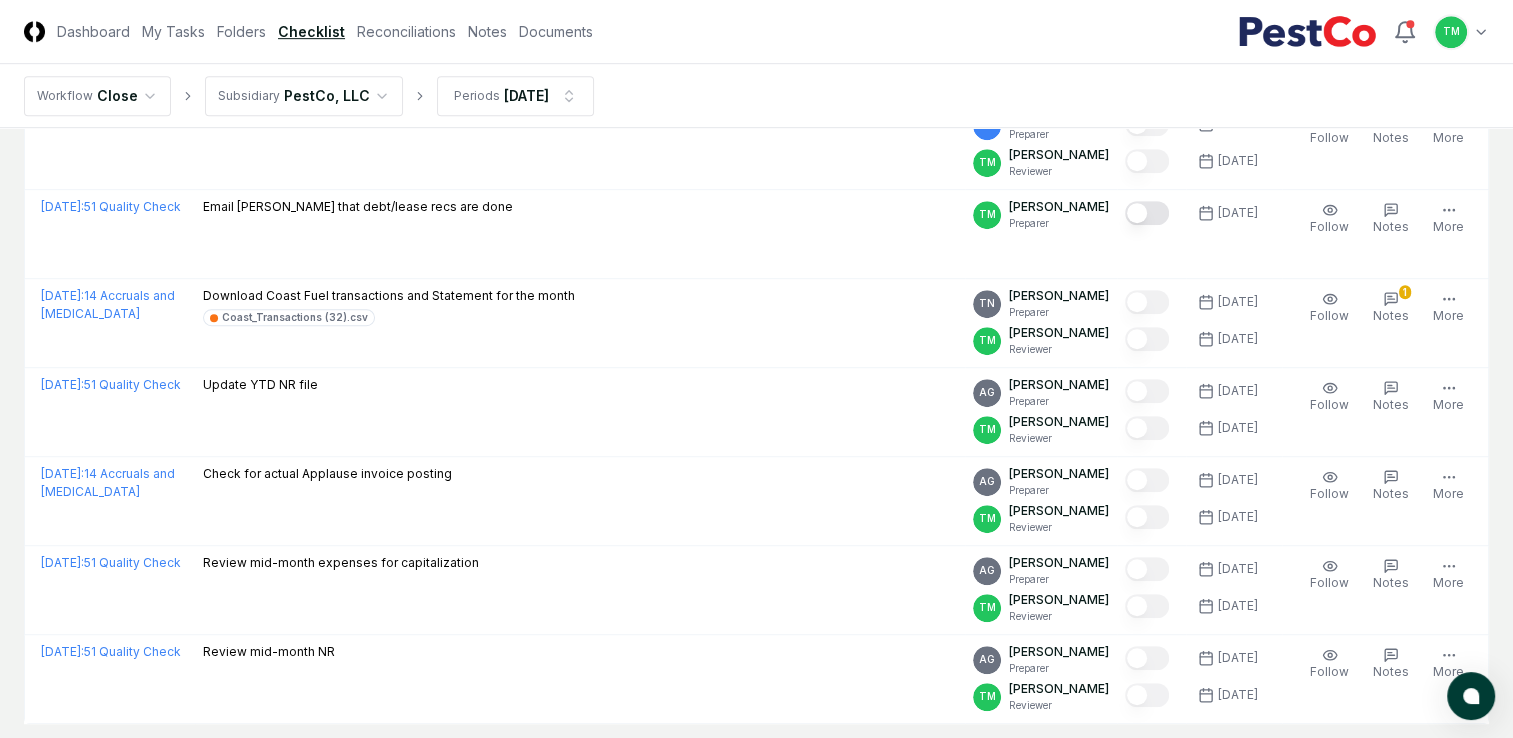 scroll, scrollTop: 1259, scrollLeft: 0, axis: vertical 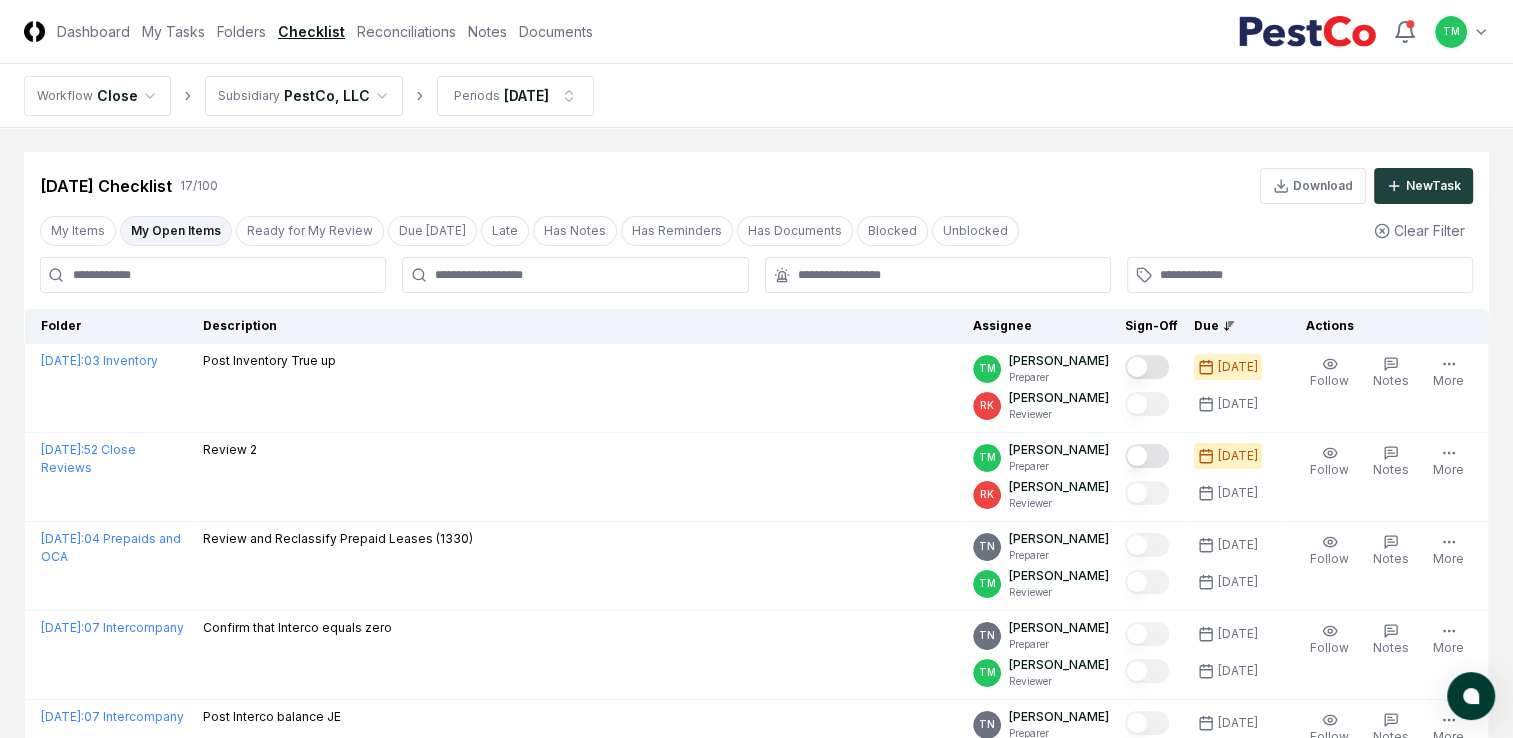 click on "CloseCore Dashboard My Tasks Folders Checklist Reconciliations Notes Documents Toggle navigation menu   TM Toggle user menu Workflow Close Subsidiary PestCo, LLC Periods [DATE] Cancel Reassign [DATE] Checklist 17 / 100 Download New  Task My Items My Open Items Ready for My Review Due [DATE] Late Has Notes Has Reminders Has Documents Blocked Unblocked Clear Filter Folder Description Assignee Sign-Off   Due Actions [DATE] :  03 Inventory Post Inventory True up TM [PERSON_NAME] Preparer [PERSON_NAME] Reviewer [DATE] [DATE] Follow Notes Upload Reminder Duplicate Edit Task More [DATE] :  52 Close Reviews Review 2 TM [PERSON_NAME] Preparer [PERSON_NAME] Reviewer [DATE] [DATE] Follow Notes Upload Reminder Duplicate Edit Task More [DATE] :  04 Prepaids and OCA Review and Reclassify Prepaid Leases (1330) TN [PERSON_NAME] Preparer TM [PERSON_NAME] Reviewer [DATE] [DATE] Follow Notes Upload Reminder Duplicate Edit Task More [DATE] :  07 Intercompany TN Preparer 1" at bounding box center (756, 1000) 